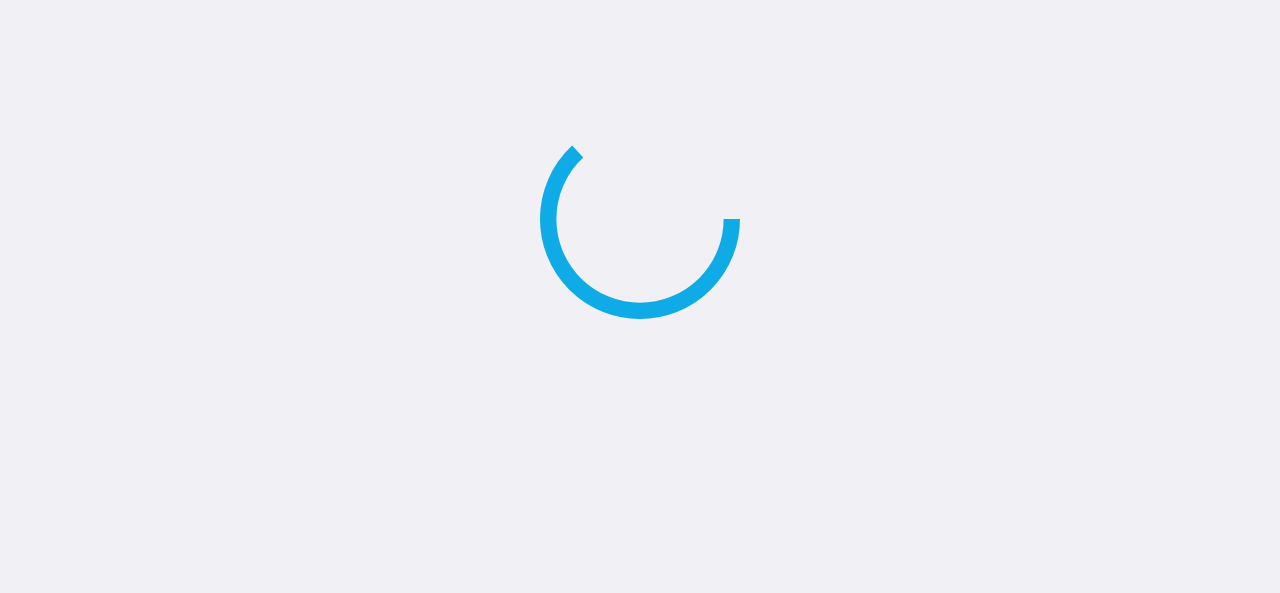 scroll, scrollTop: 0, scrollLeft: 0, axis: both 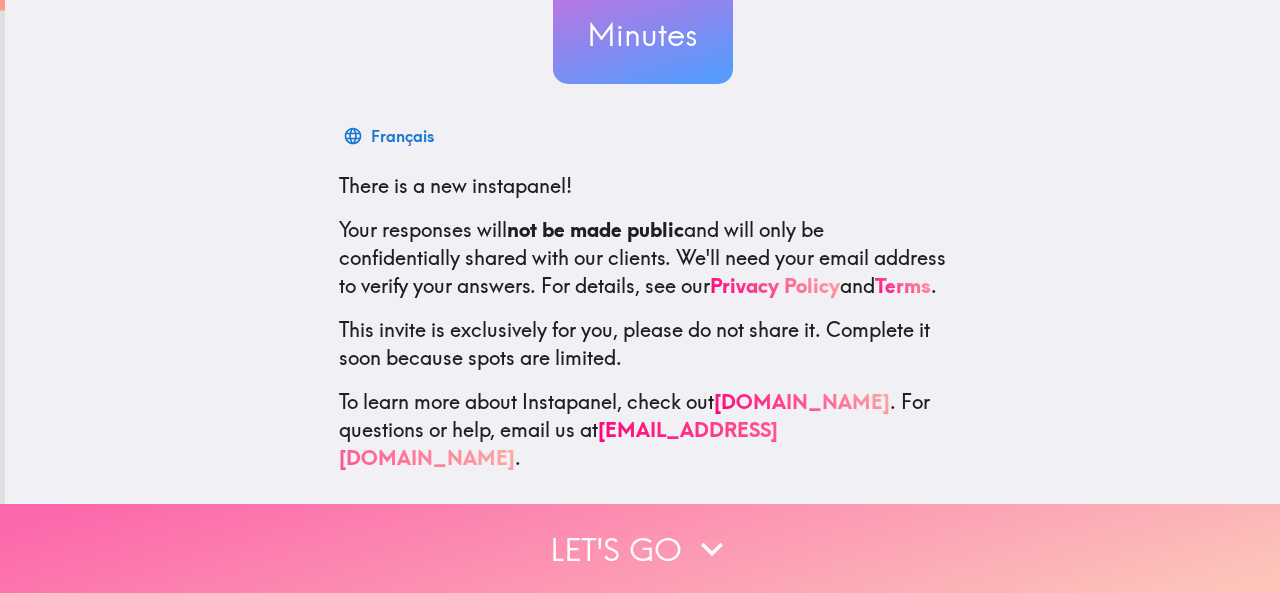click on "Let's go" at bounding box center [640, 548] 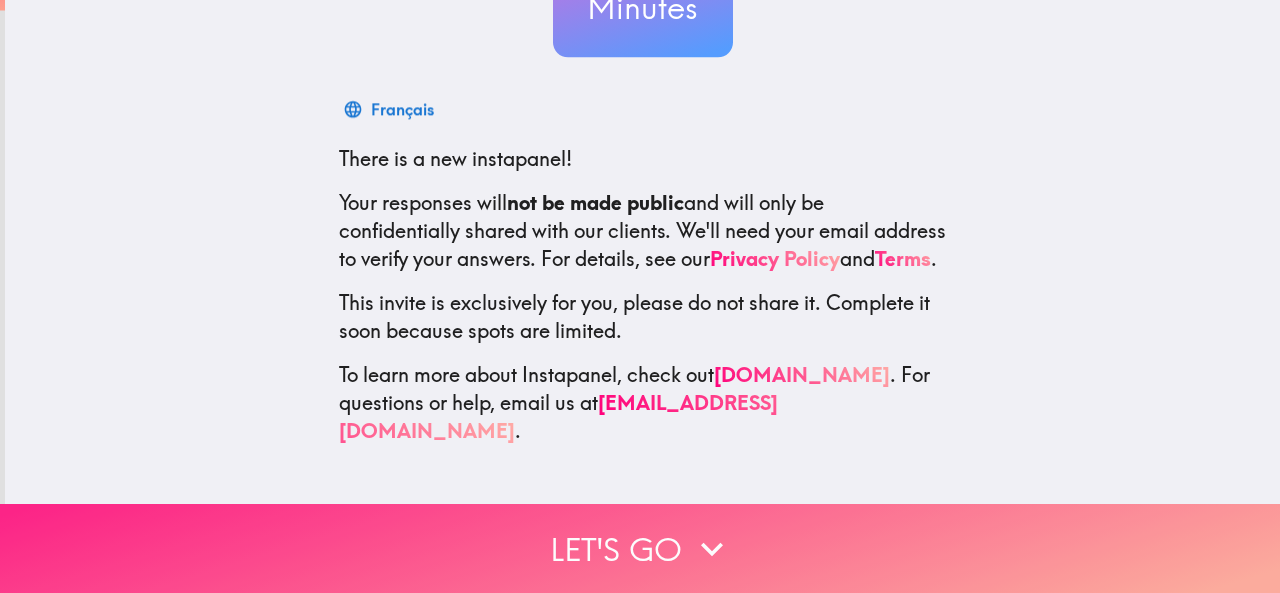 scroll, scrollTop: 0, scrollLeft: 0, axis: both 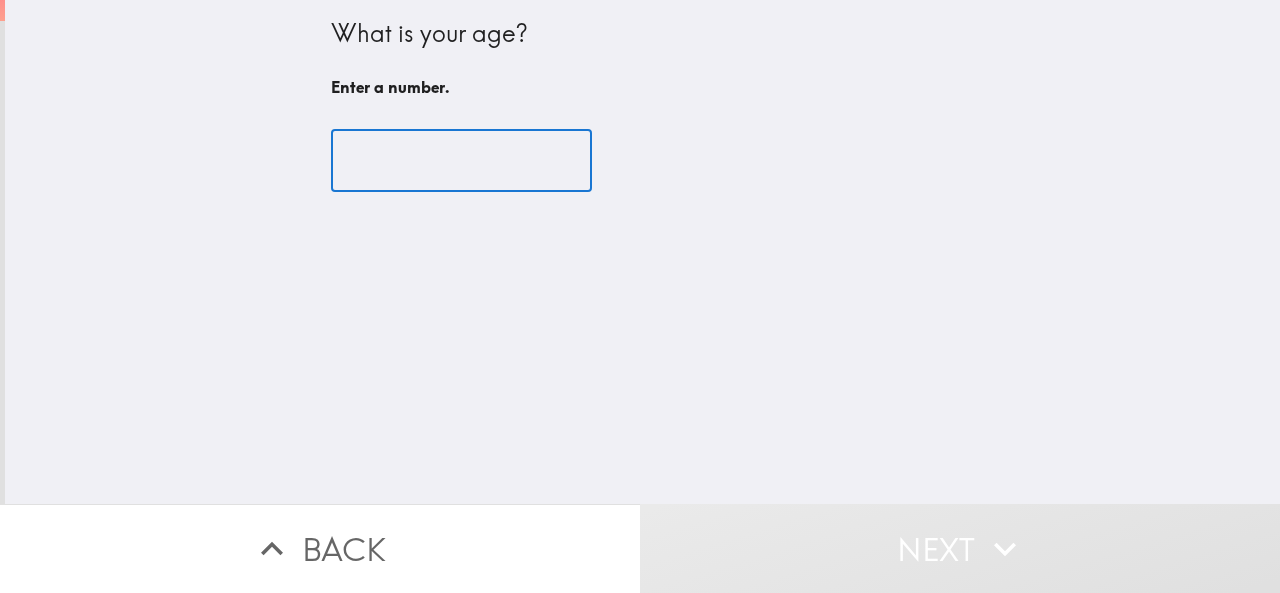 click at bounding box center [461, 161] 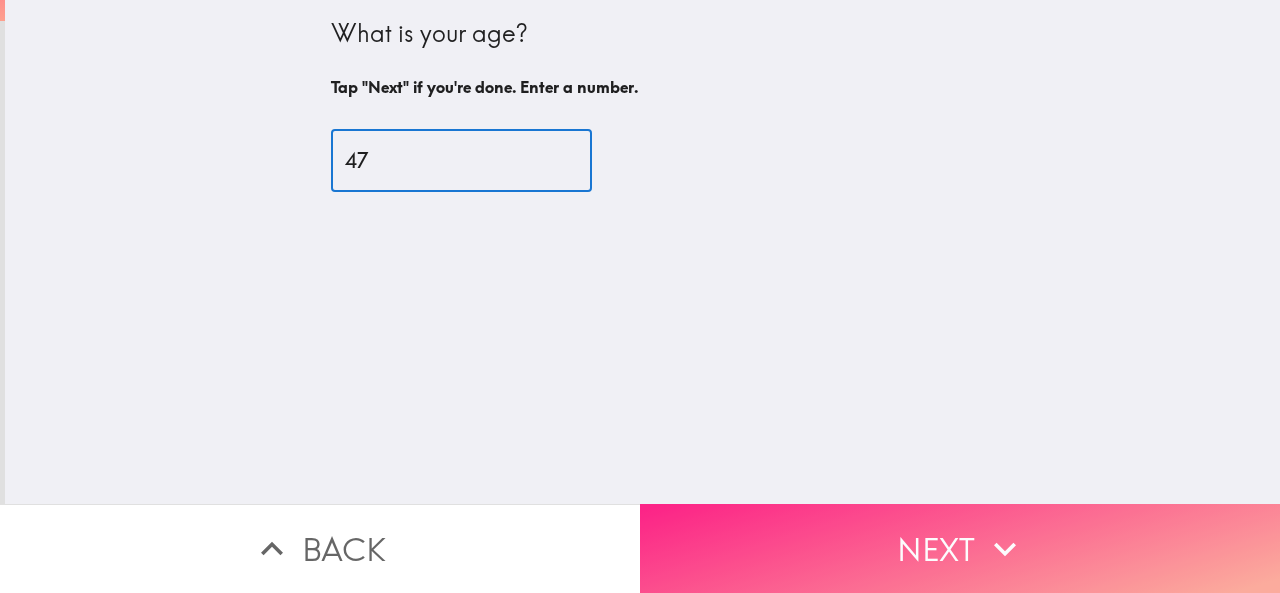 type on "47" 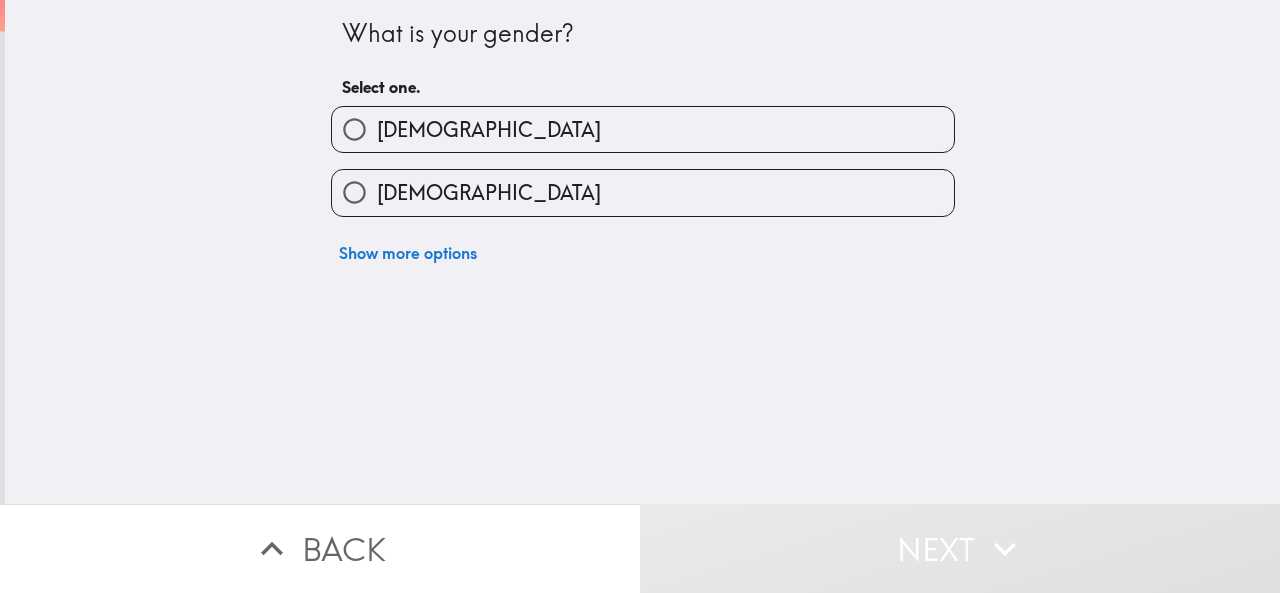 click on "[DEMOGRAPHIC_DATA]" at bounding box center [643, 129] 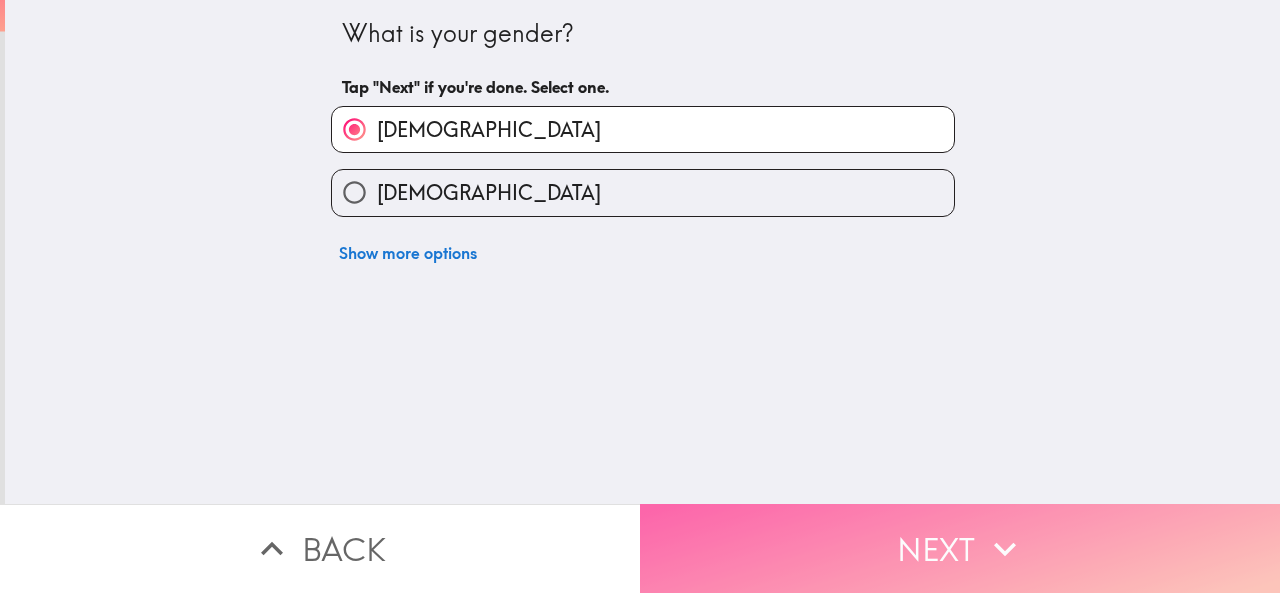 click on "Next" at bounding box center [960, 548] 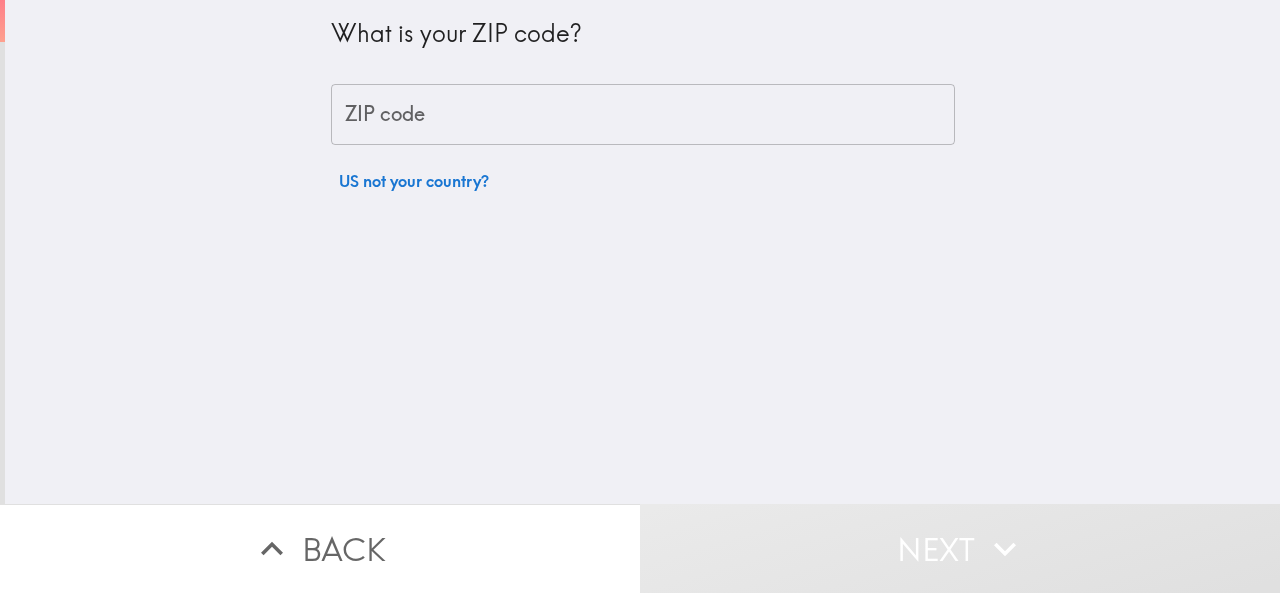 click on "ZIP code" at bounding box center (643, 115) 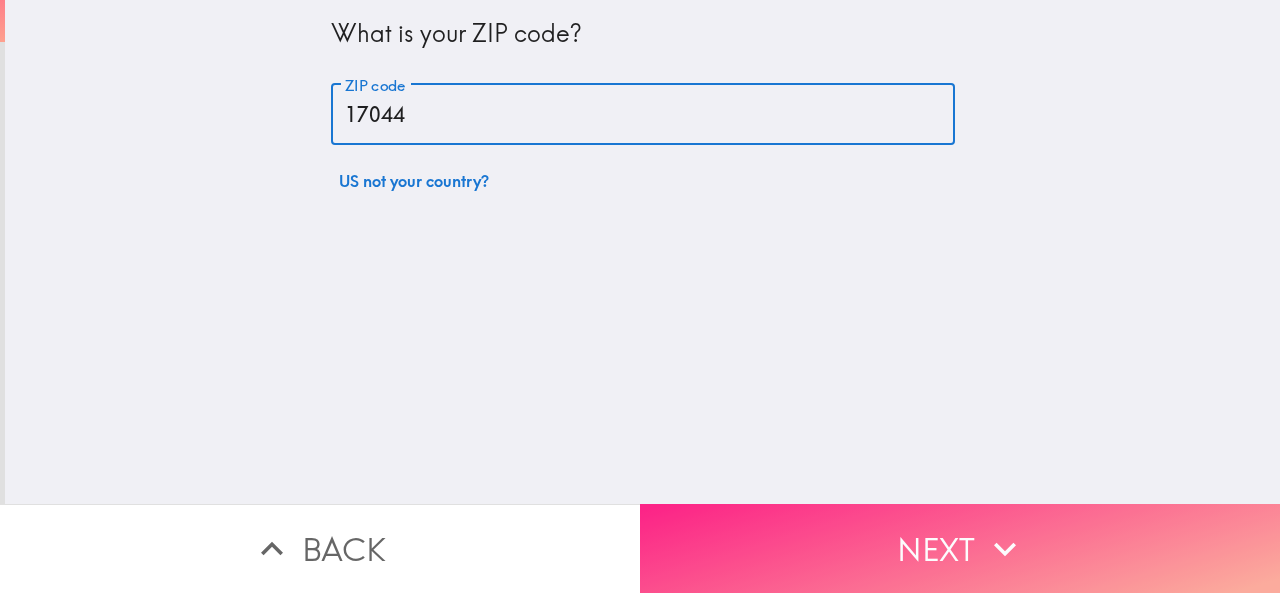 type on "17044" 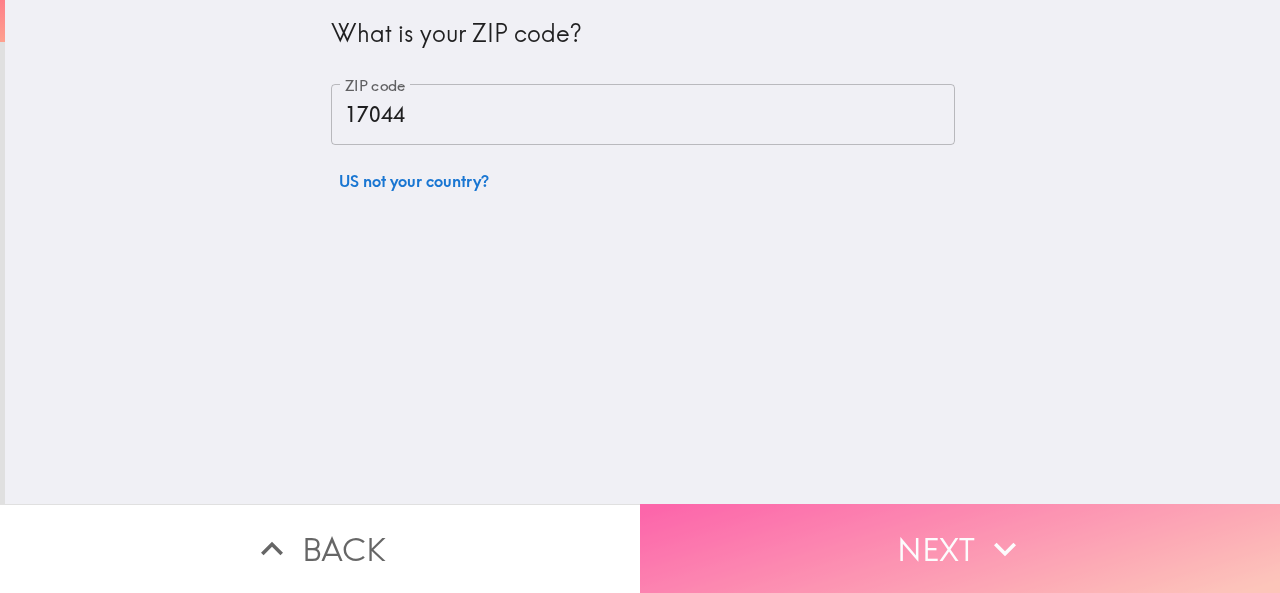 click on "Next" at bounding box center [960, 548] 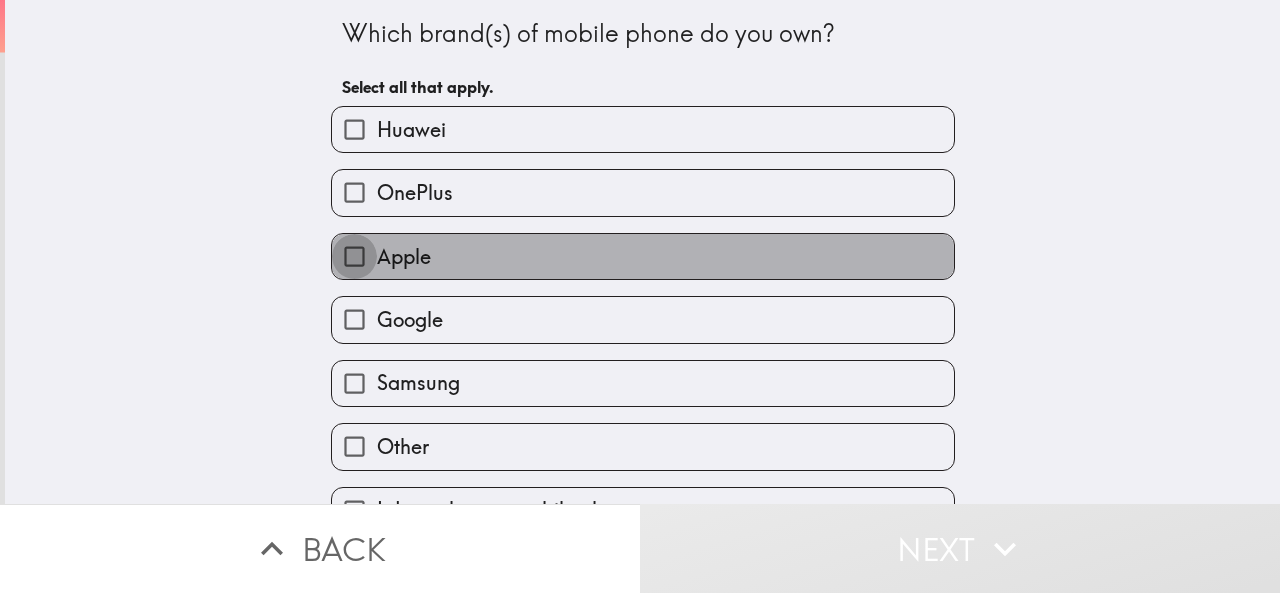 click on "Apple" at bounding box center (354, 256) 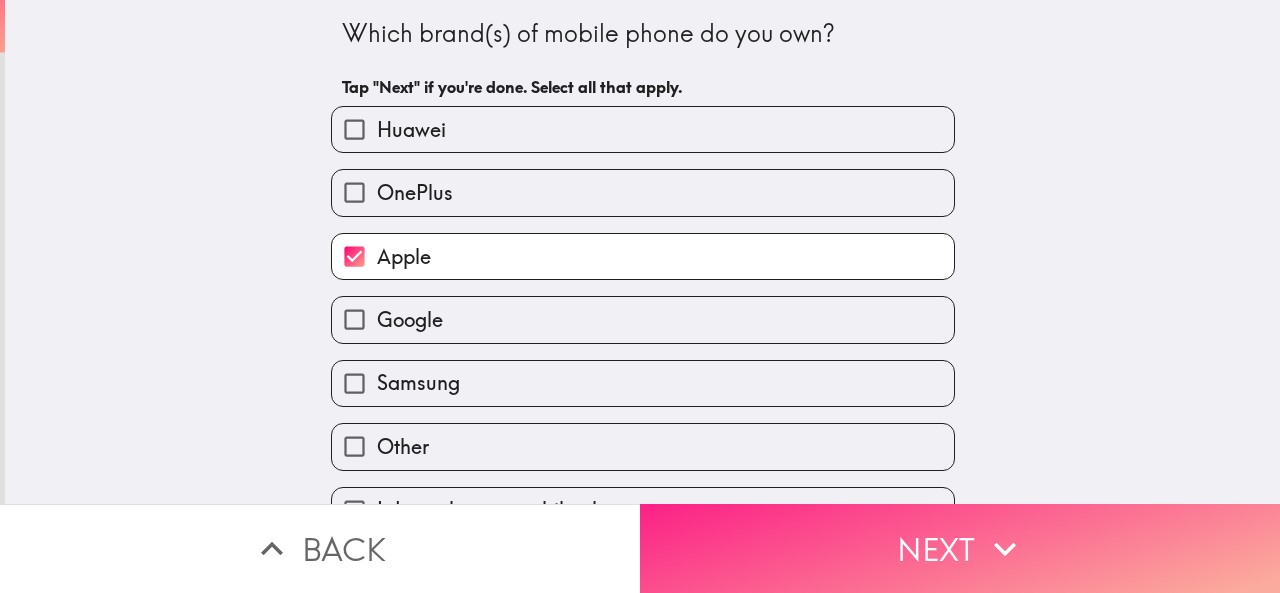click on "Next" at bounding box center [960, 548] 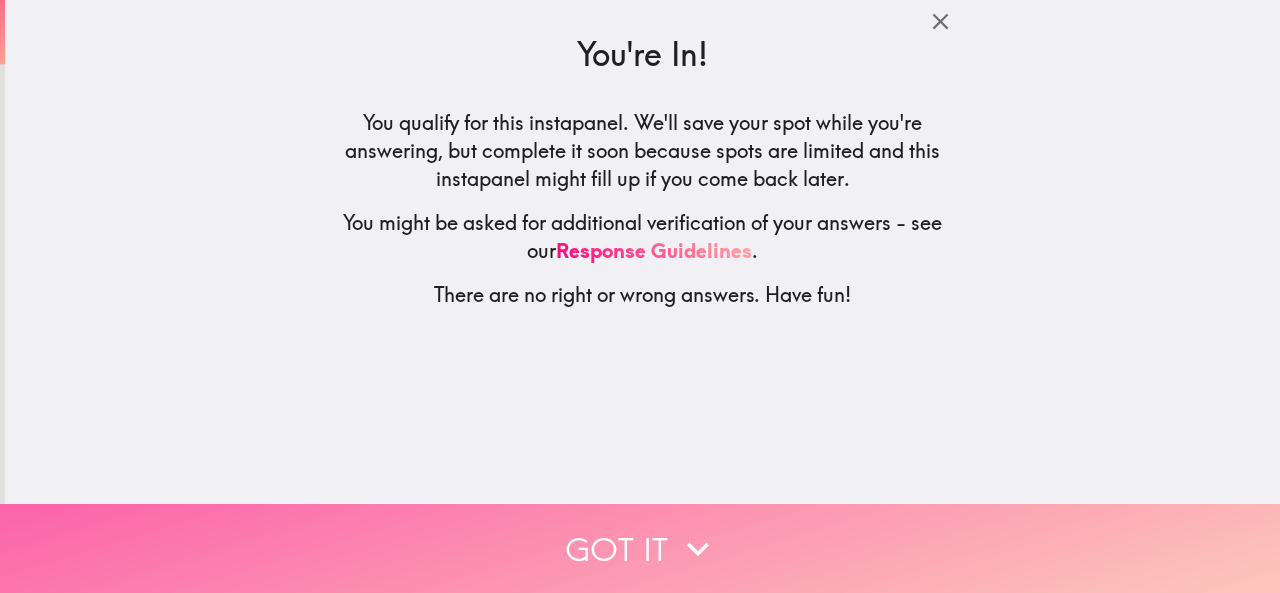 click on "Got it" at bounding box center [640, 548] 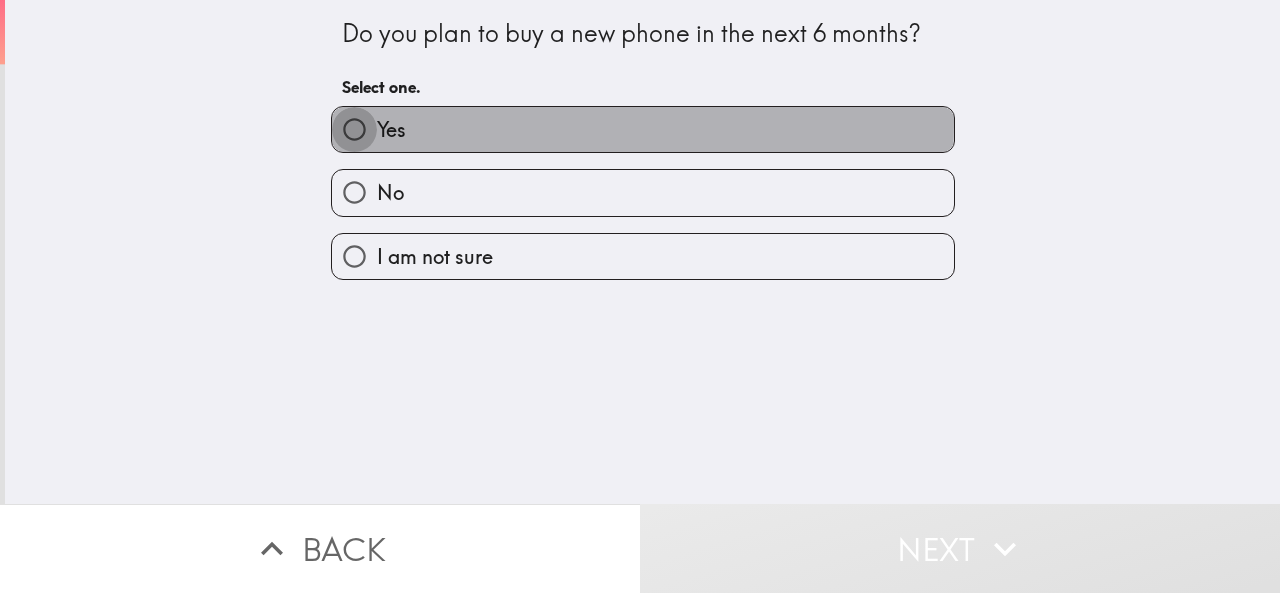 click on "Yes" at bounding box center [354, 129] 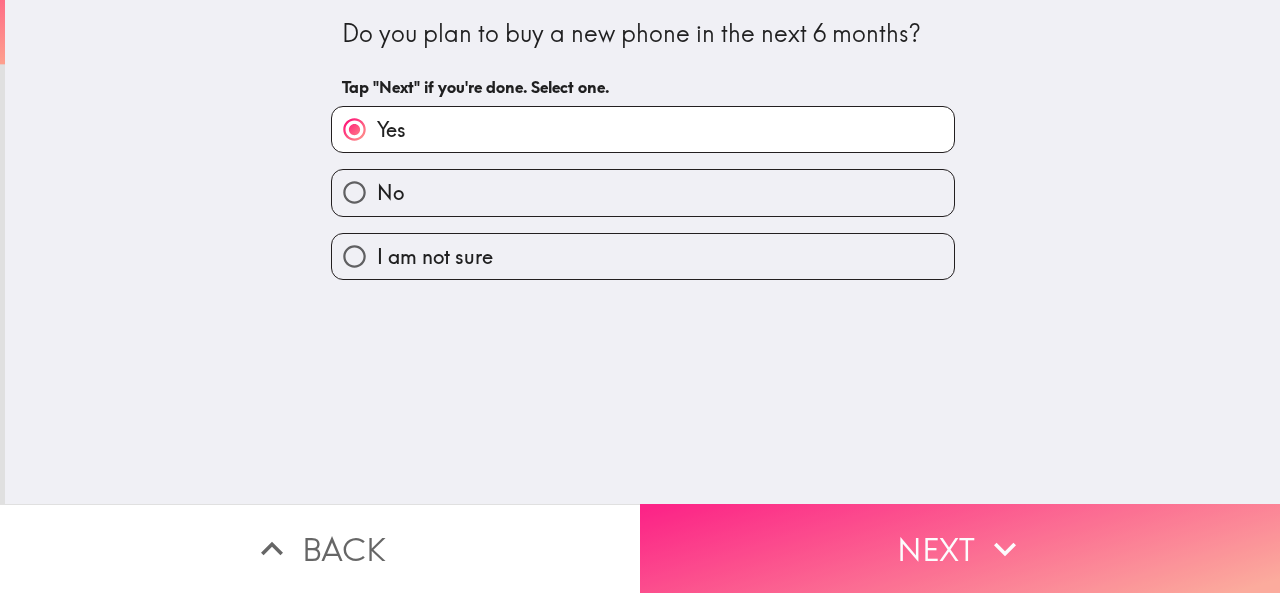click on "Next" at bounding box center (960, 548) 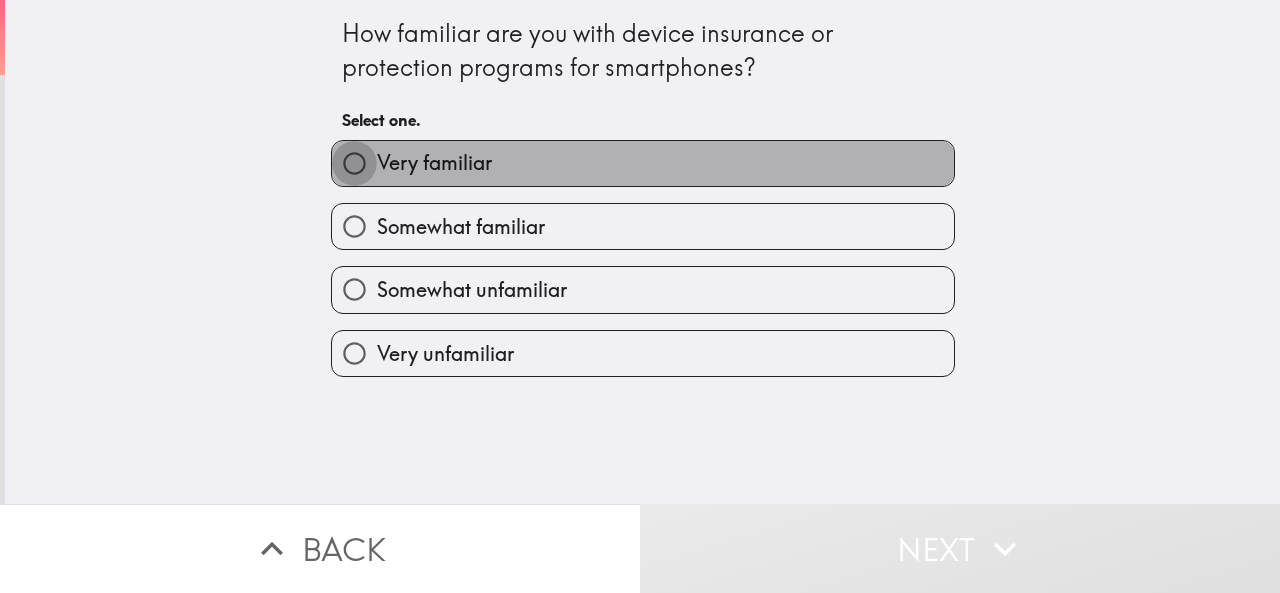 click on "Very familiar" at bounding box center [354, 163] 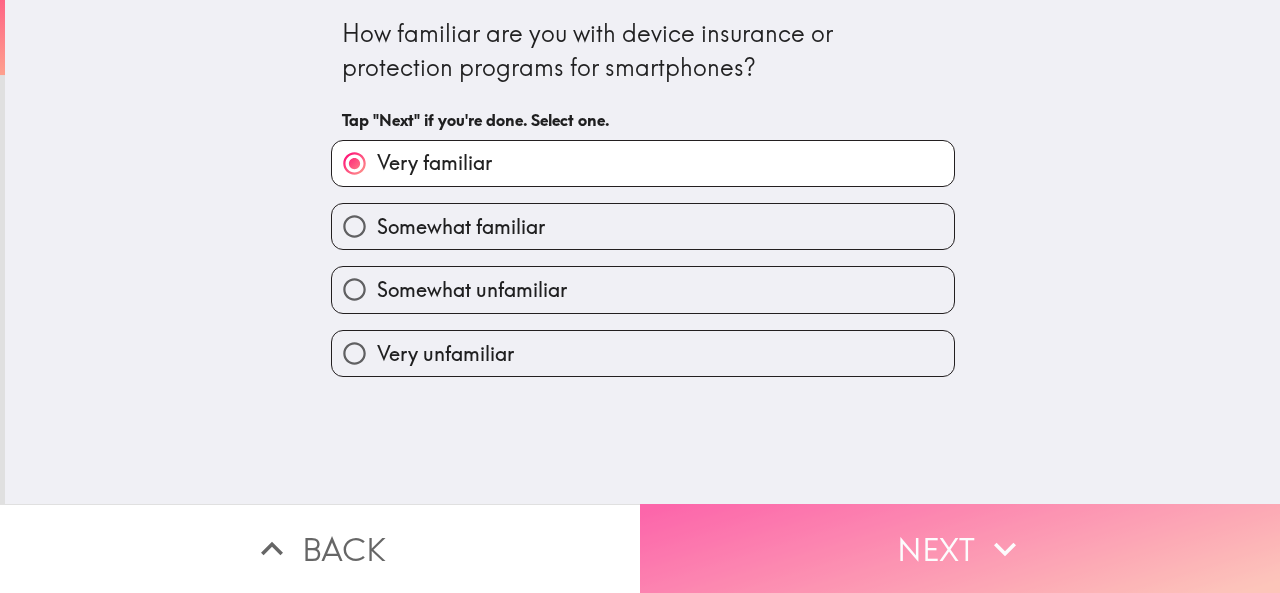 click on "Next" at bounding box center (960, 548) 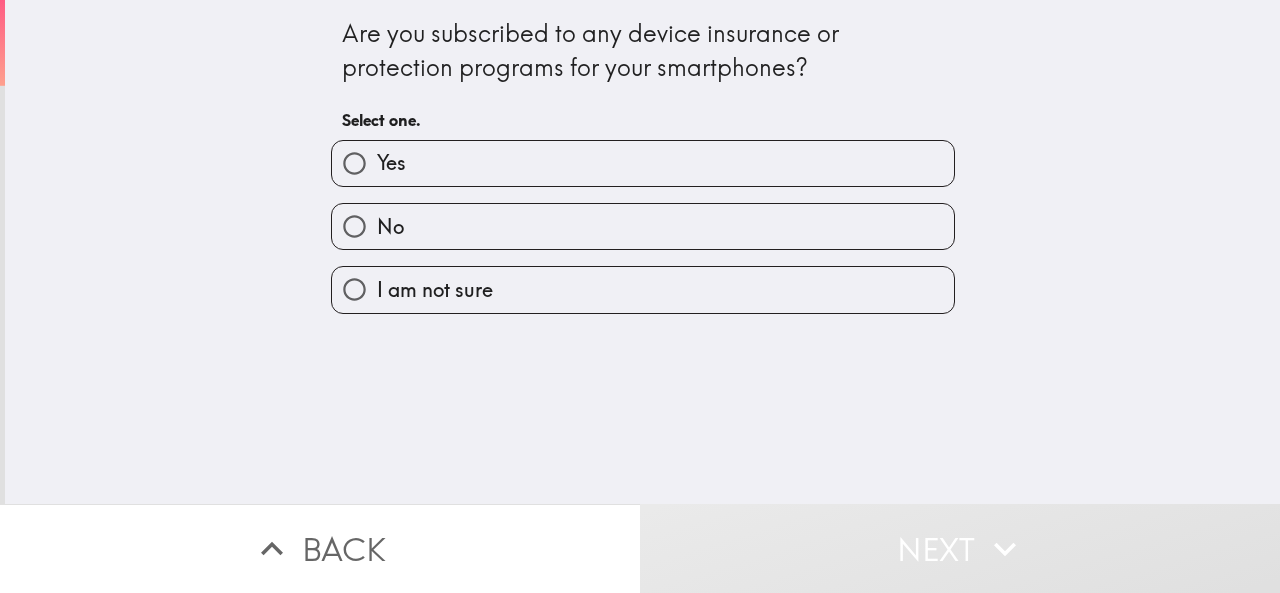 click on "Yes" at bounding box center (354, 163) 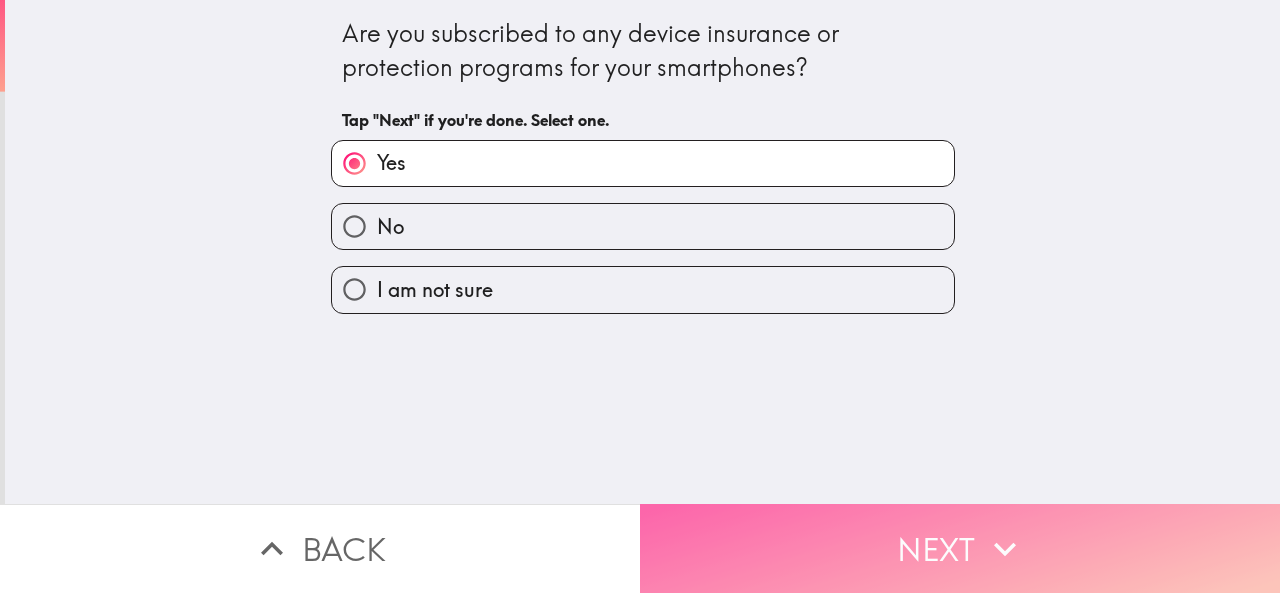 click on "Next" at bounding box center (960, 548) 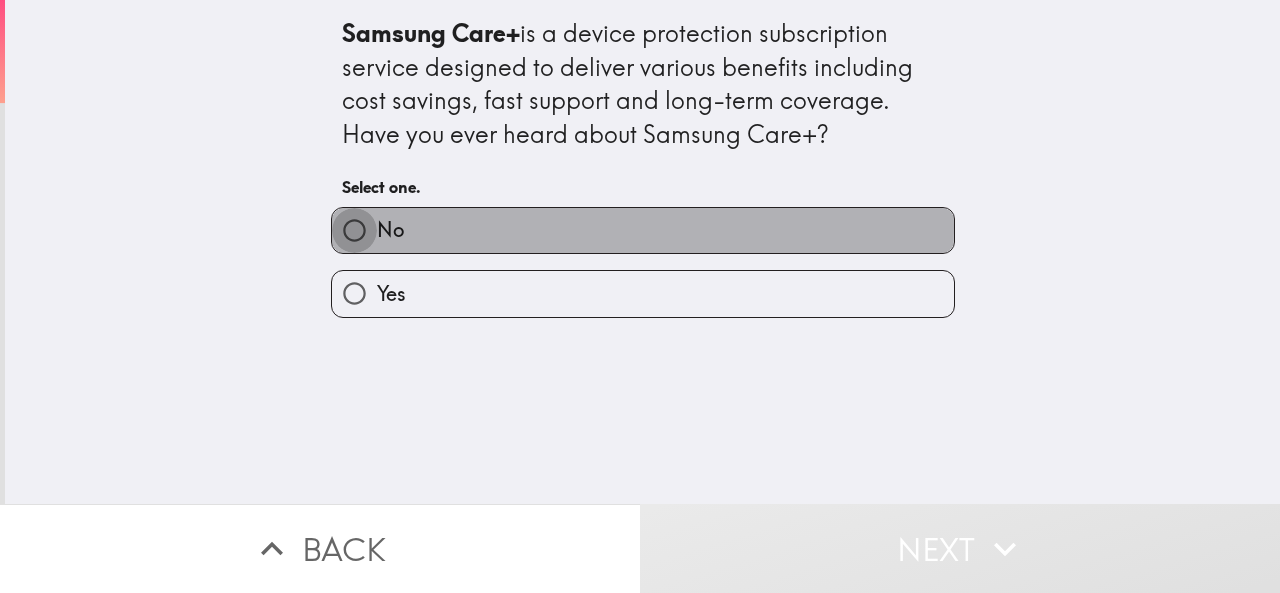click on "No" at bounding box center (354, 230) 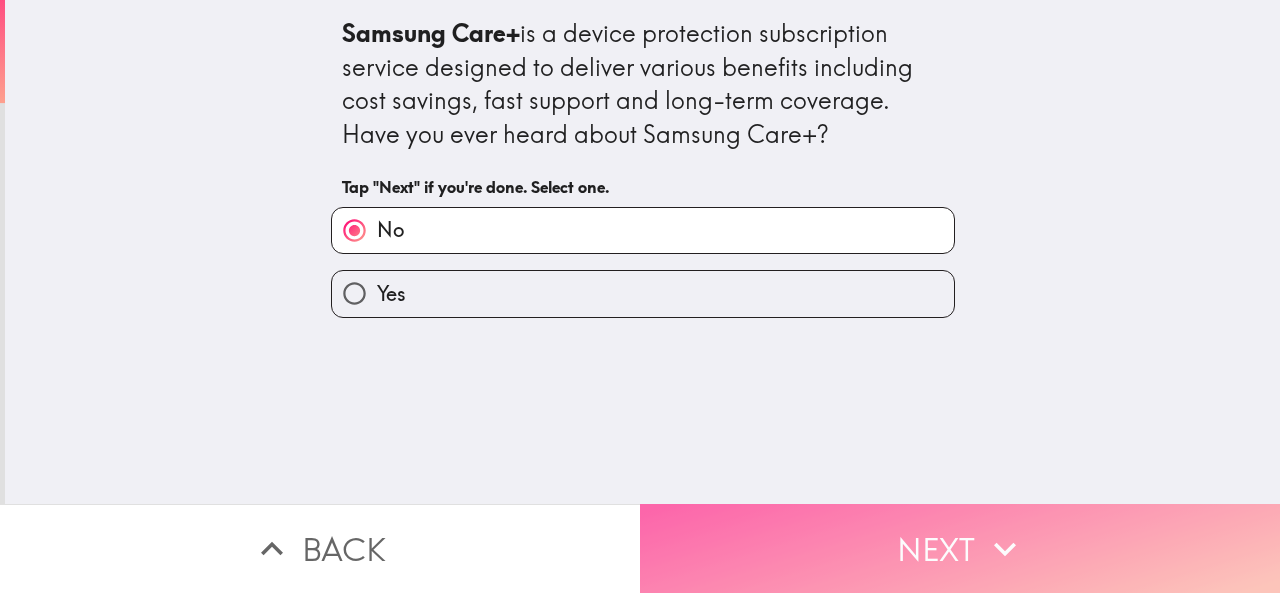click on "Next" at bounding box center [960, 548] 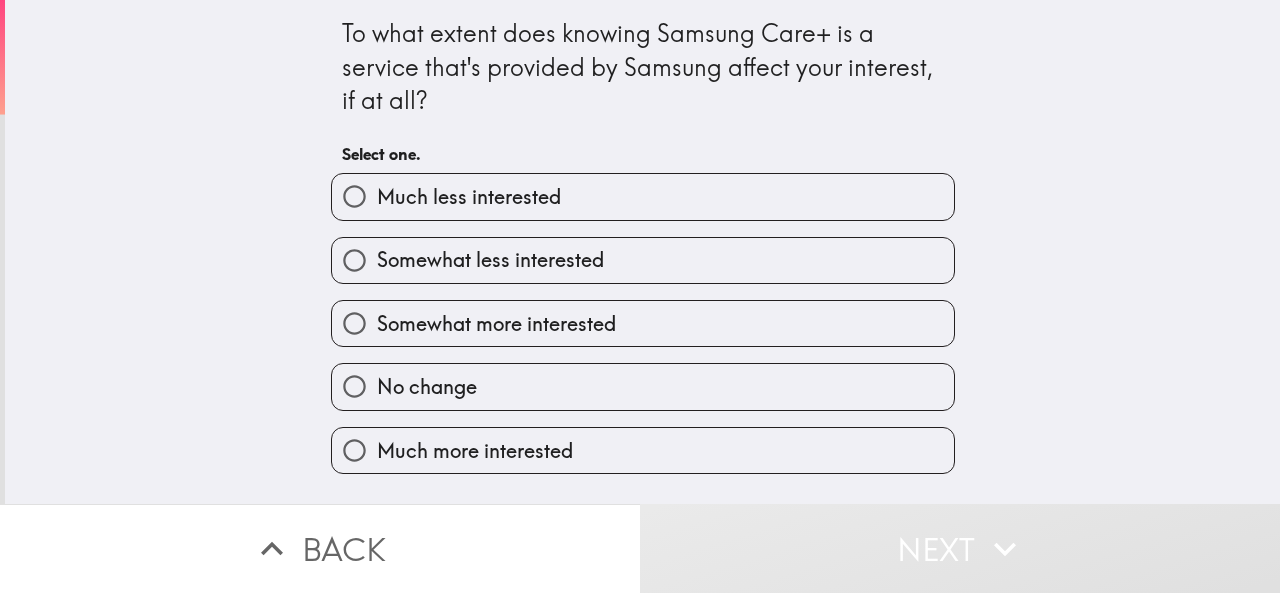 click on "Much more interested" at bounding box center [354, 450] 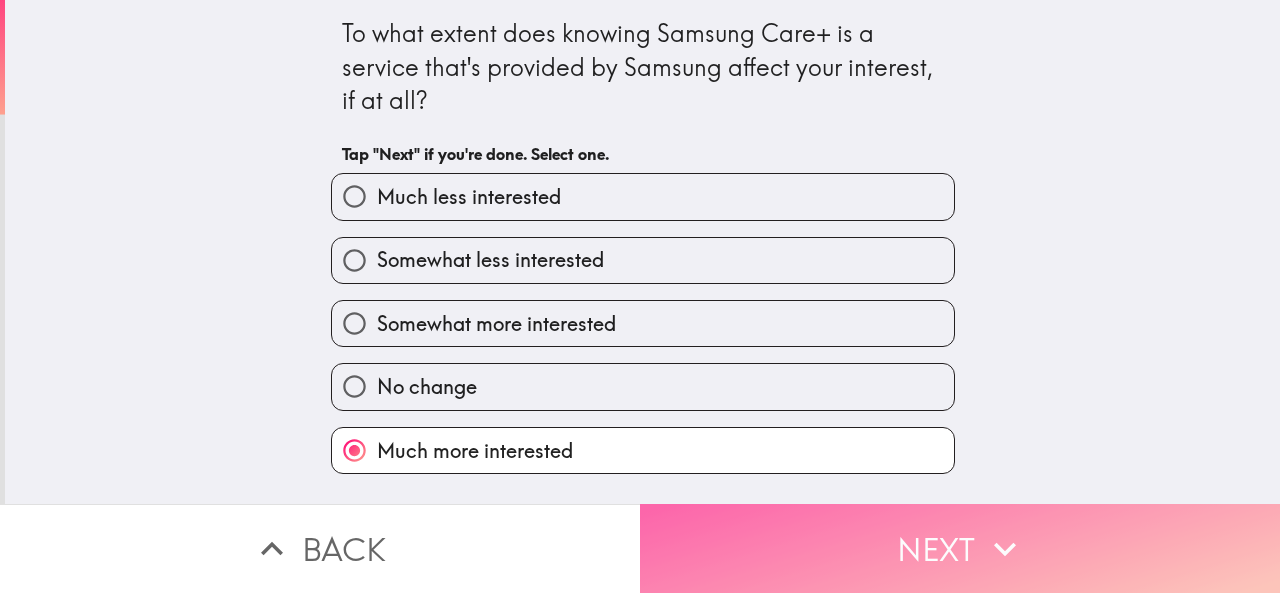 click on "Next" at bounding box center (960, 548) 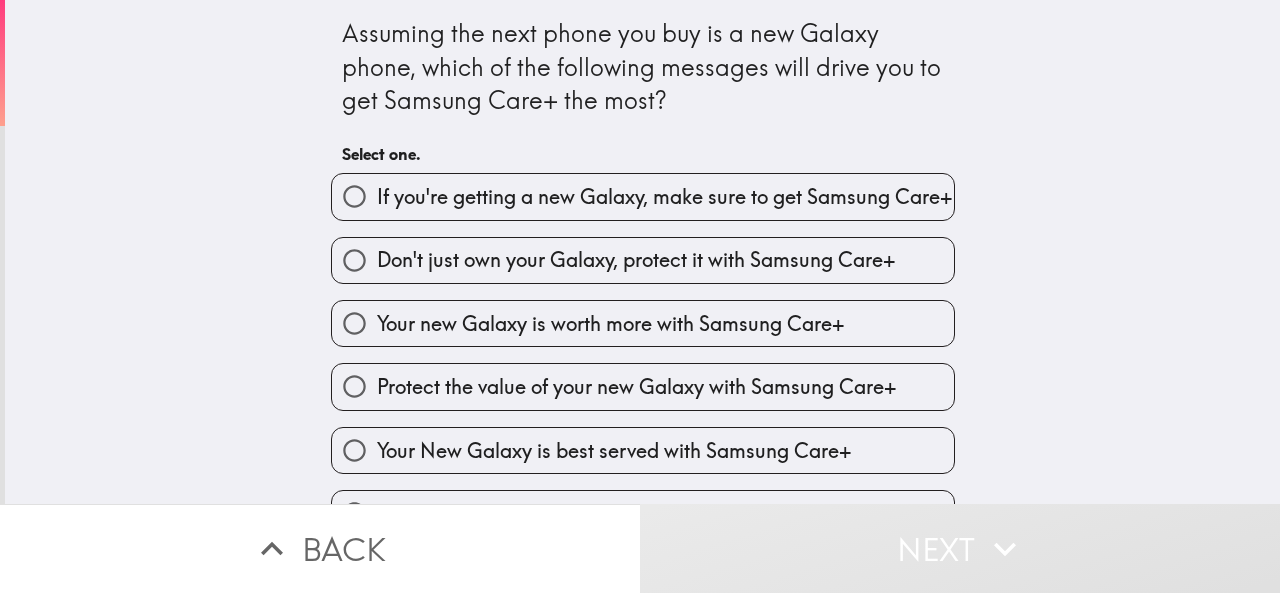click on "If you're getting a new Galaxy, make sure to get Samsung Care+" at bounding box center [354, 196] 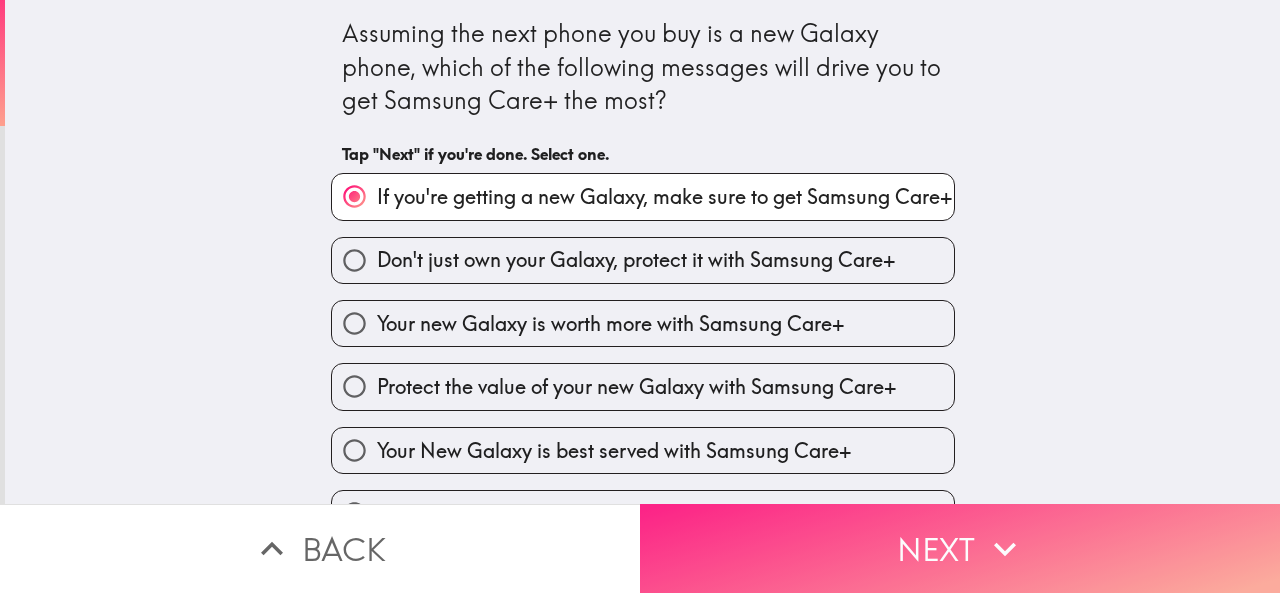 click on "Next" at bounding box center (960, 548) 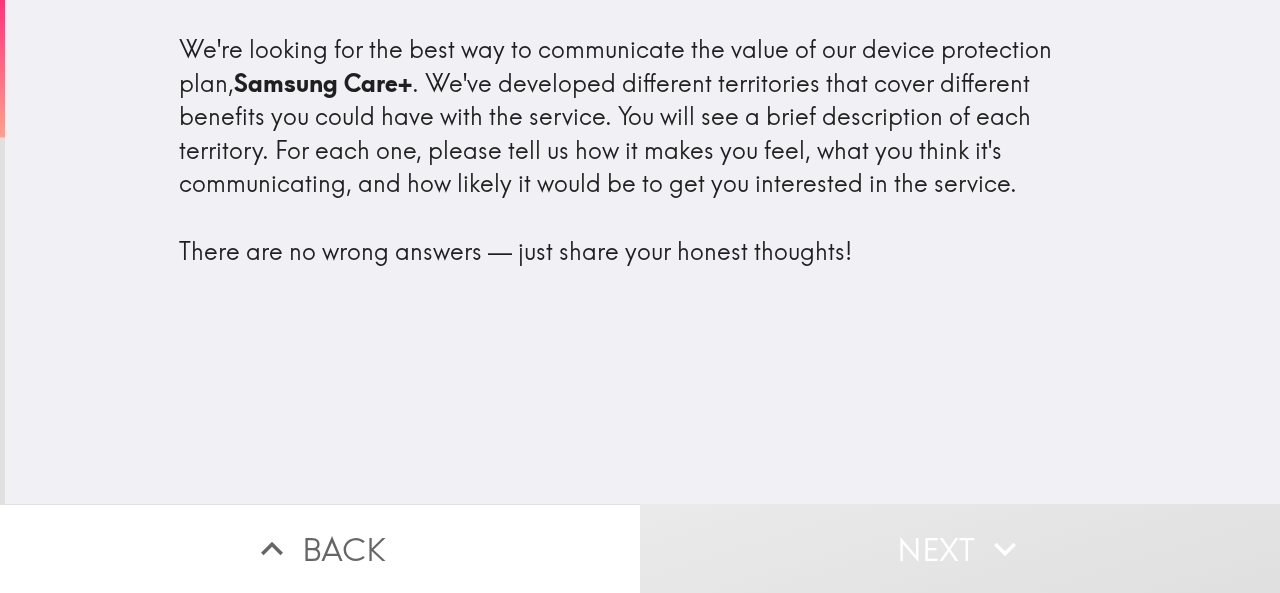 click on "Next" at bounding box center (960, 548) 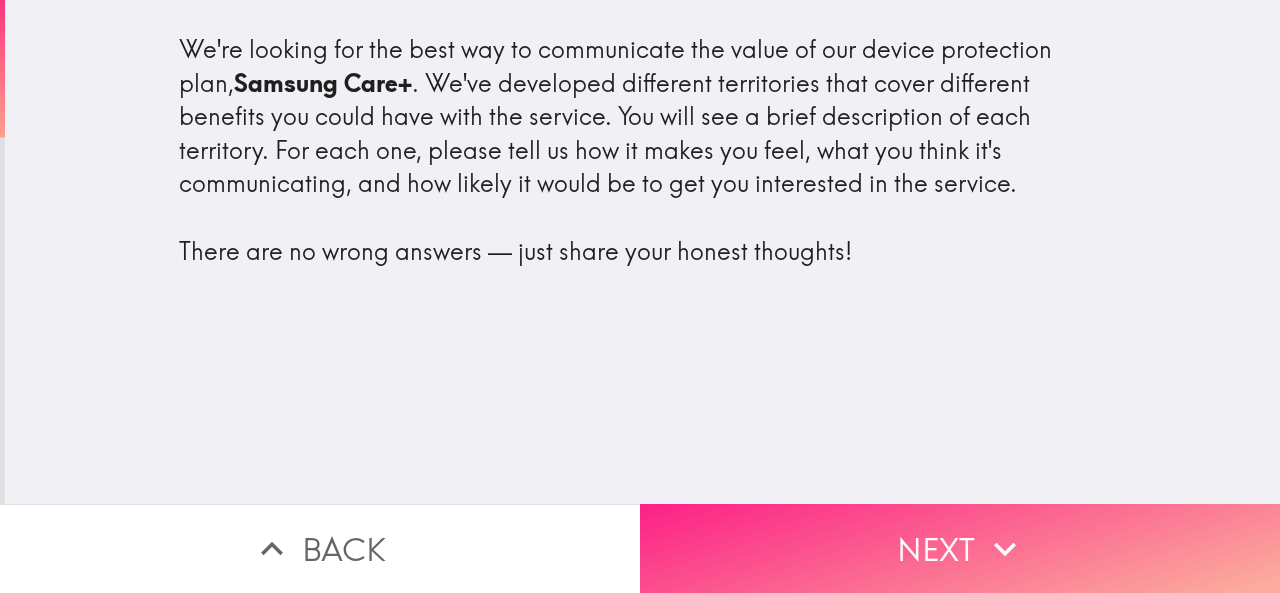 click on "Next" at bounding box center (960, 548) 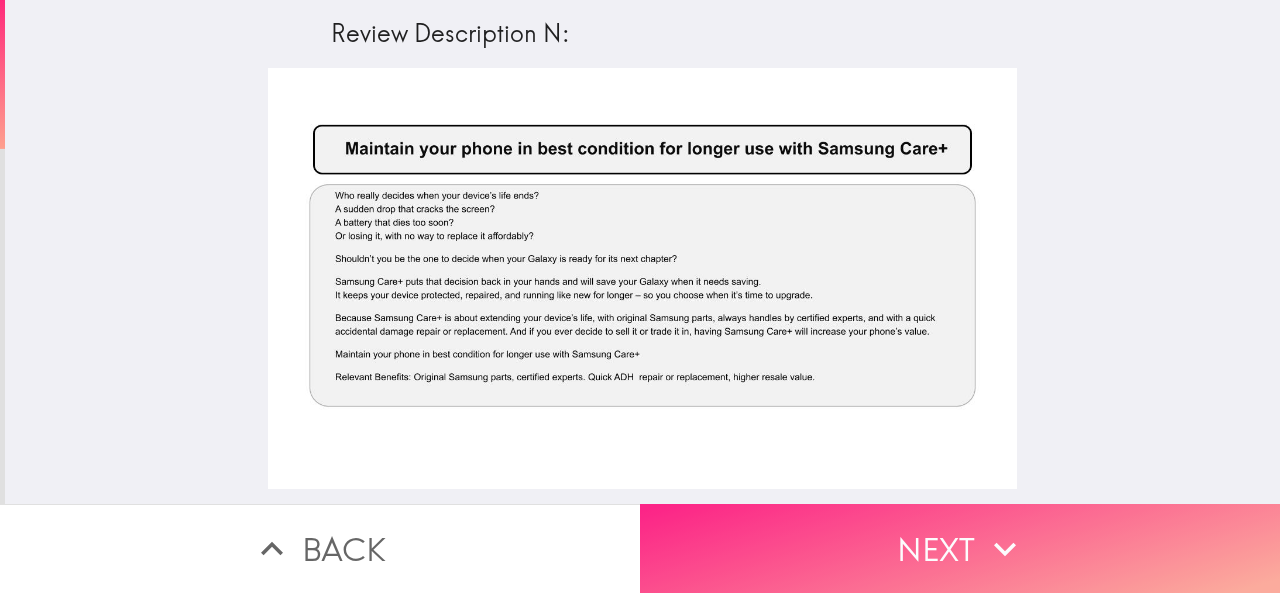 click on "Next" at bounding box center [960, 548] 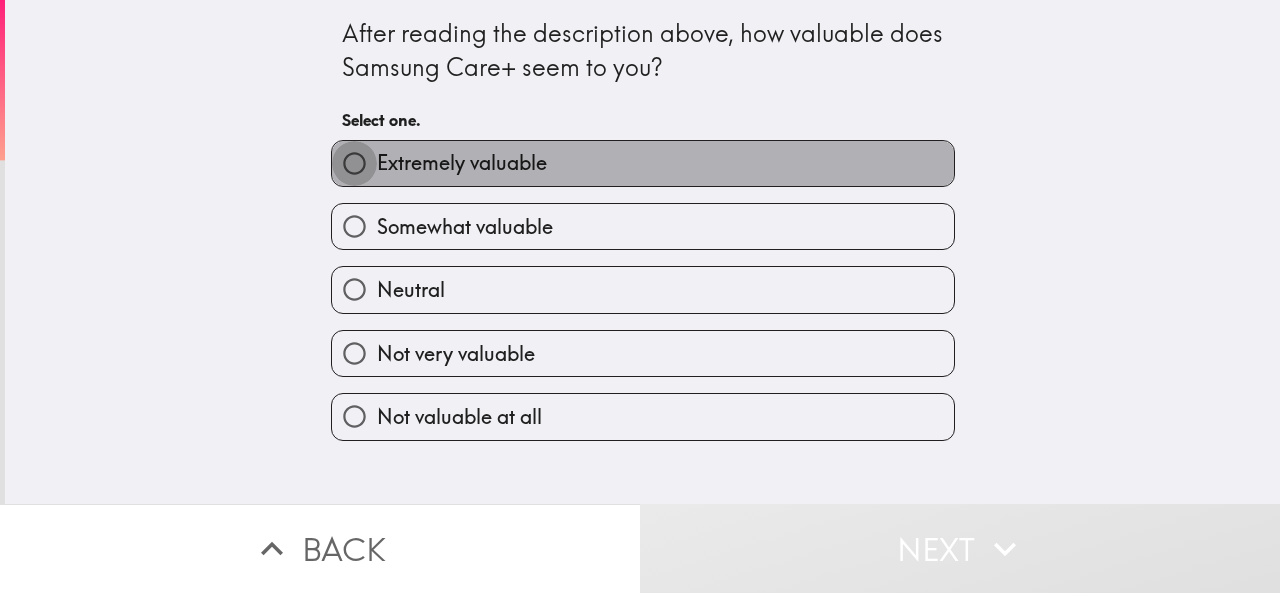 click on "Extremely valuable" at bounding box center [354, 163] 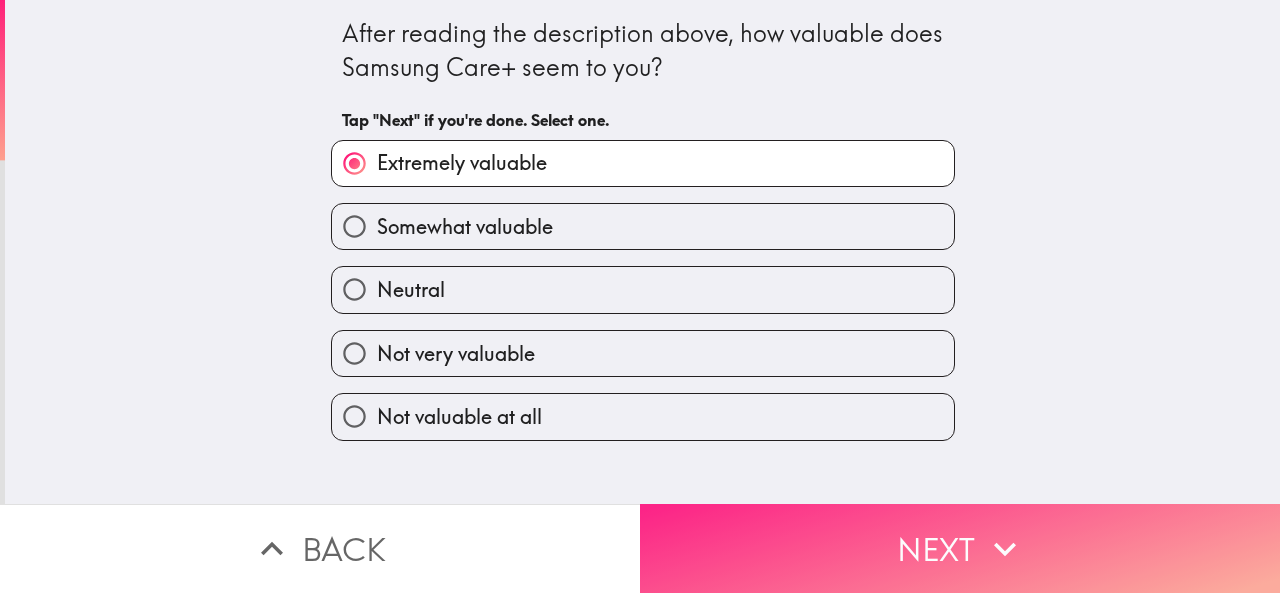 click on "Next" at bounding box center [960, 548] 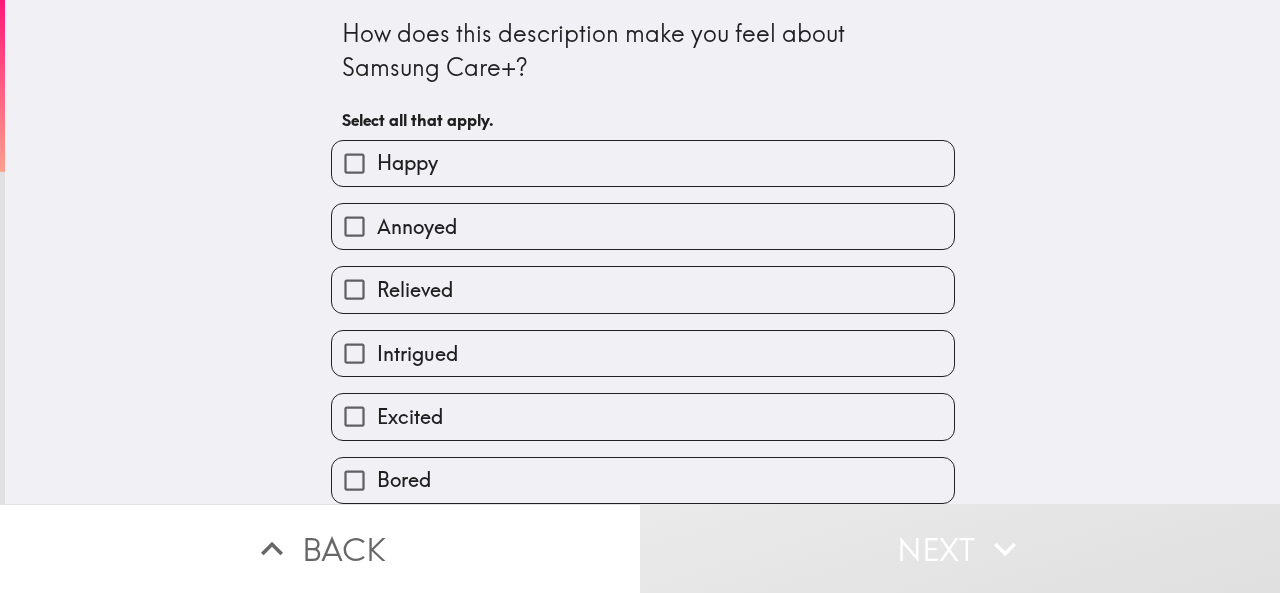 click on "Happy" at bounding box center [354, 163] 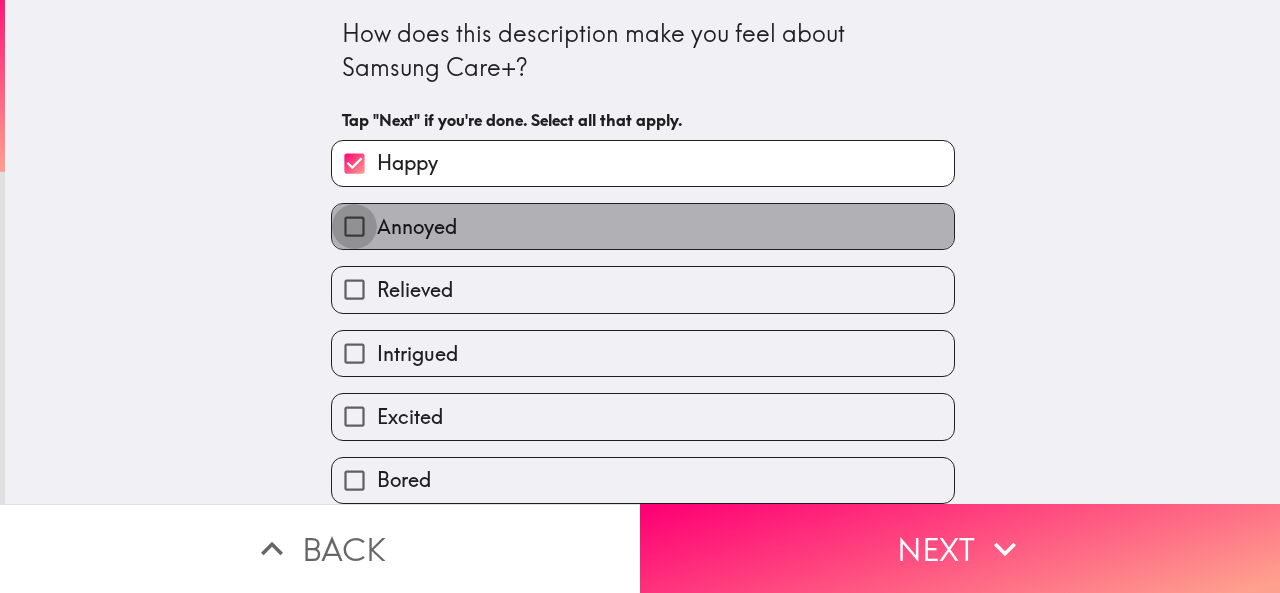 click on "Annoyed" at bounding box center [354, 226] 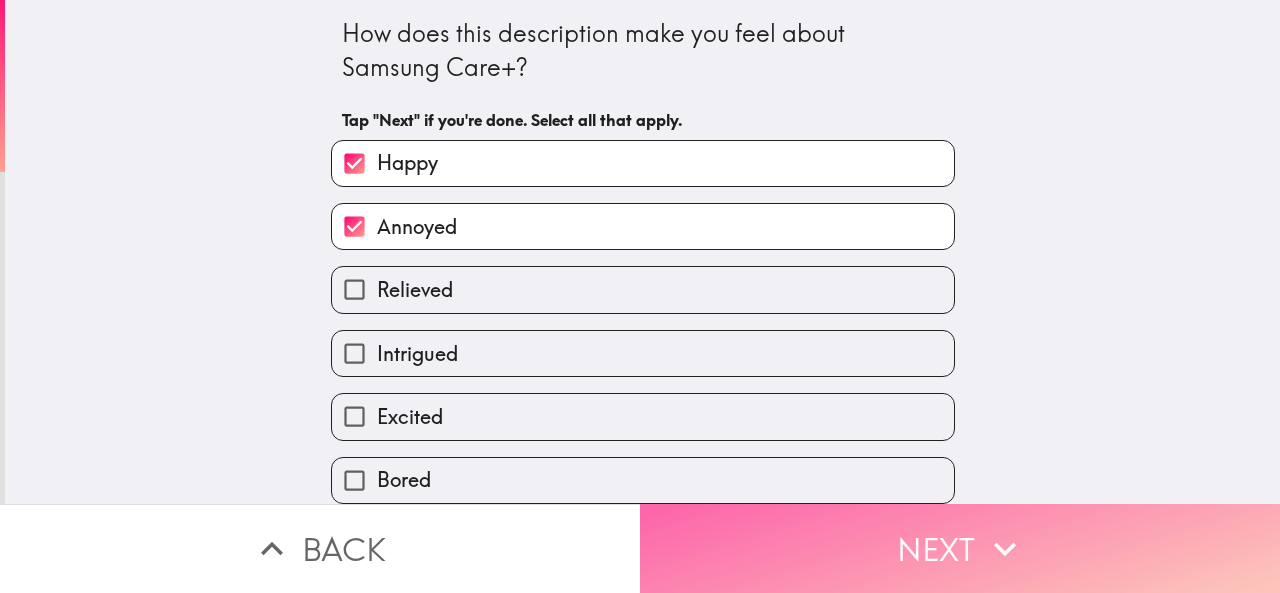 click on "Next" at bounding box center [960, 548] 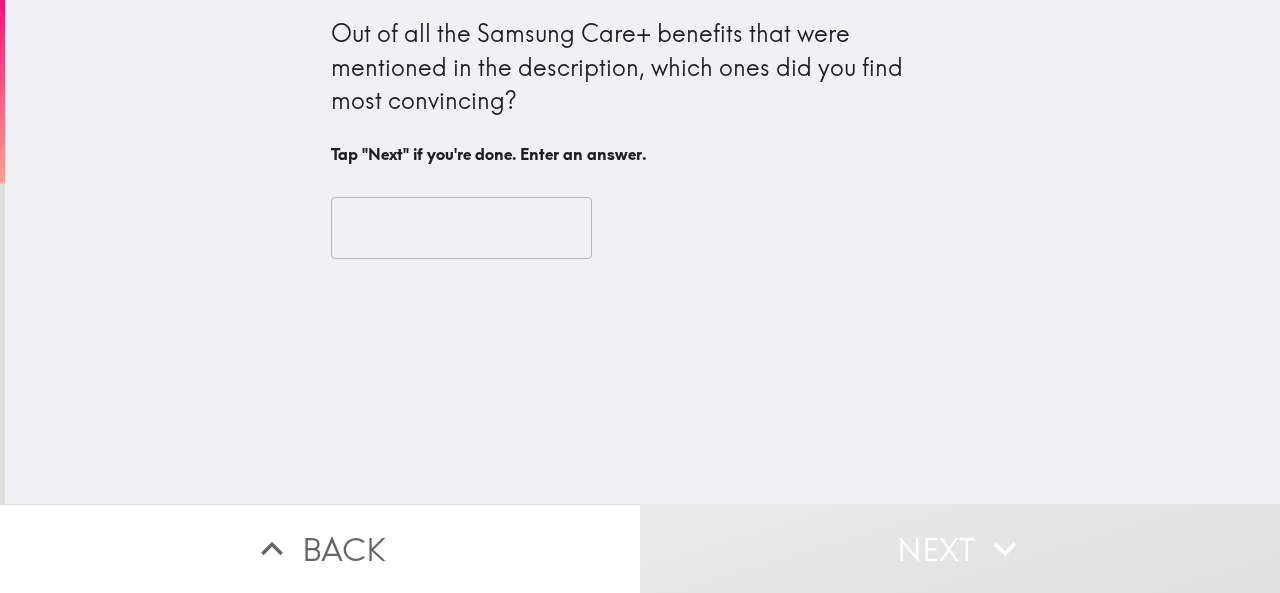 click at bounding box center [461, 228] 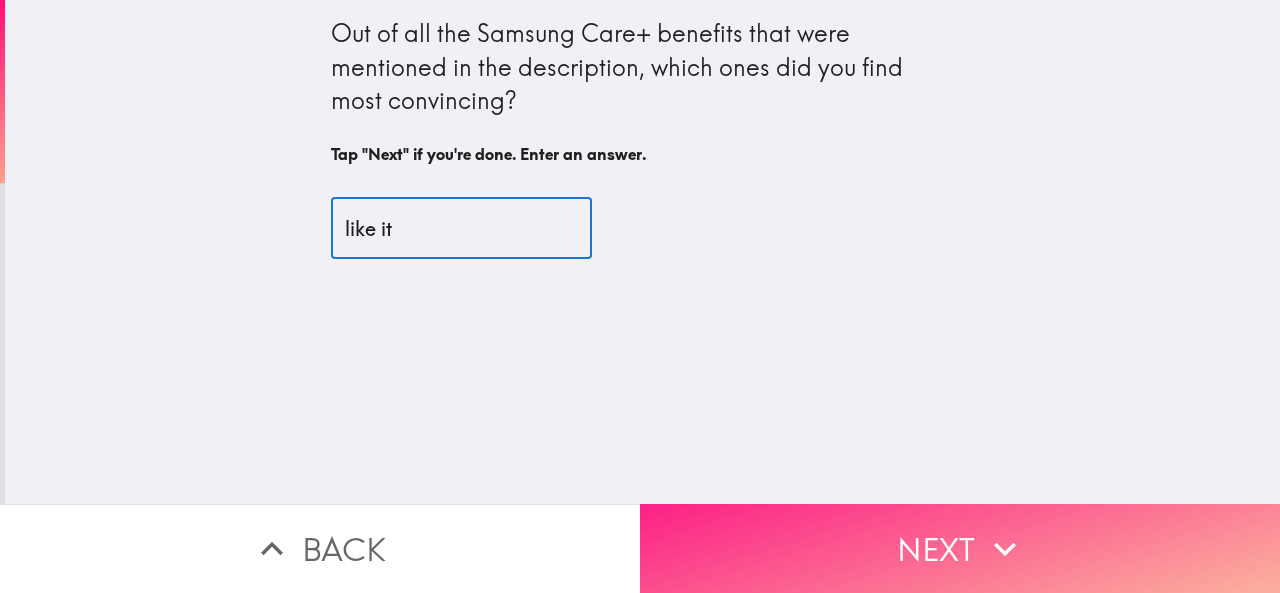 type on "like it" 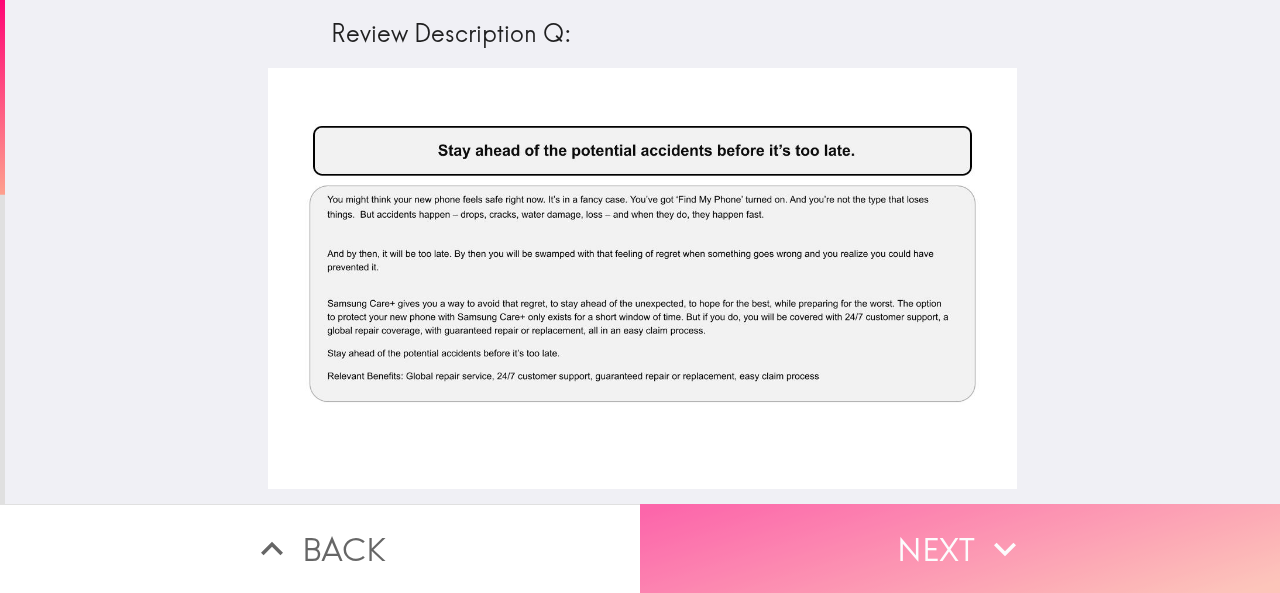 click on "Next" at bounding box center [960, 548] 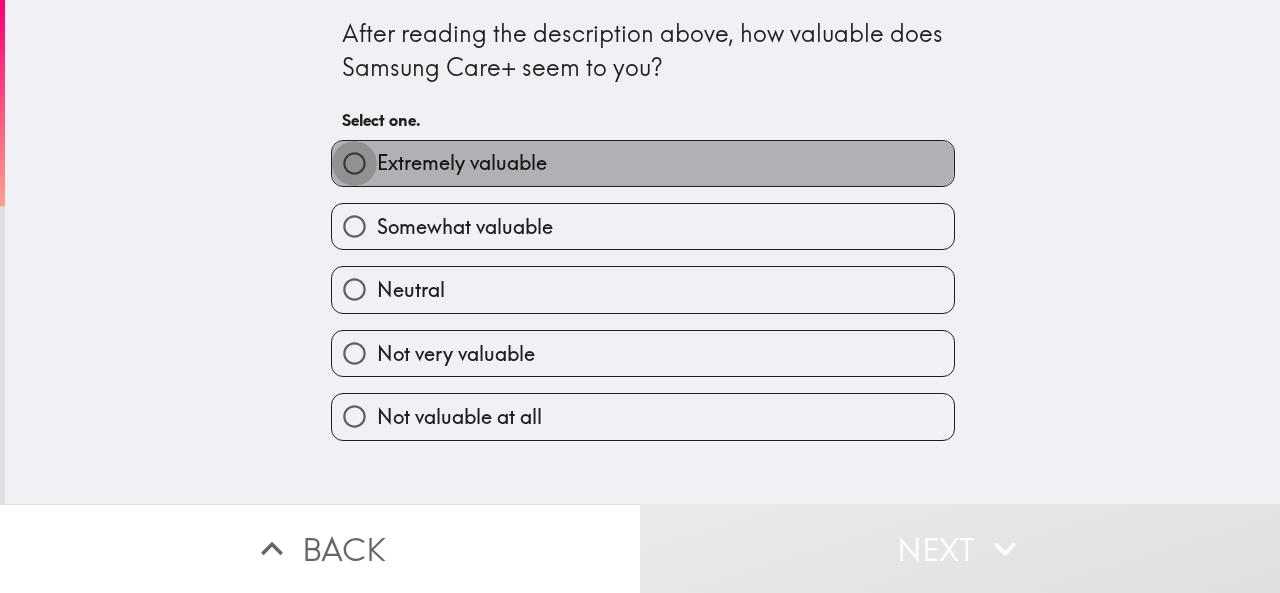 click on "Extremely valuable" at bounding box center [354, 163] 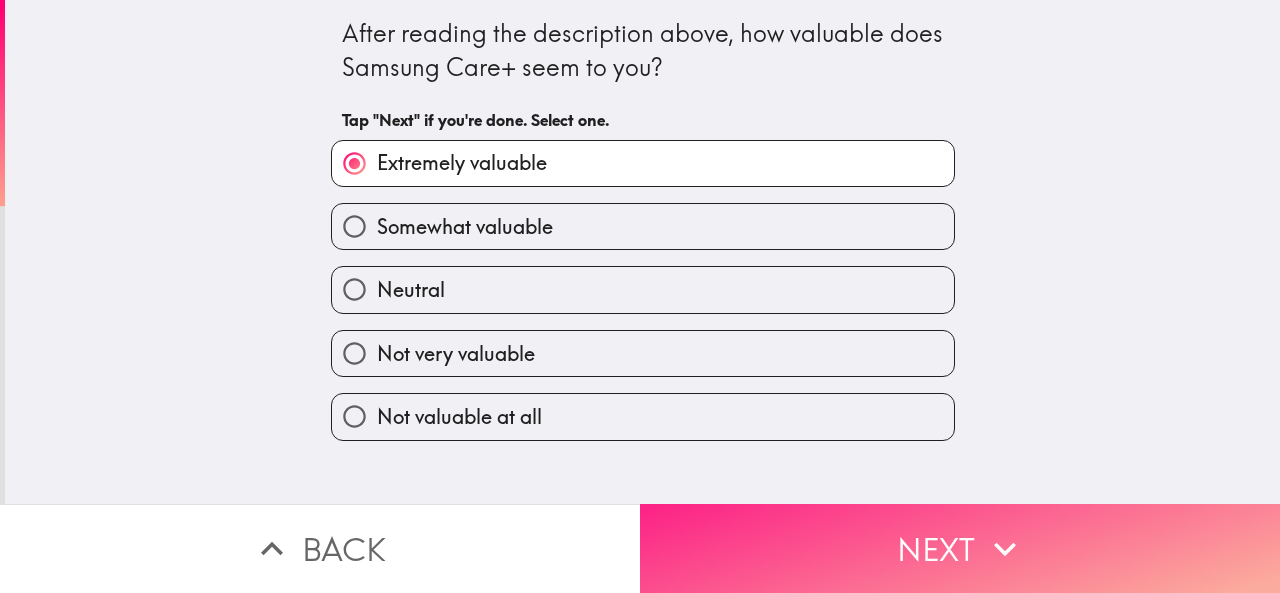 click on "Next" at bounding box center (960, 548) 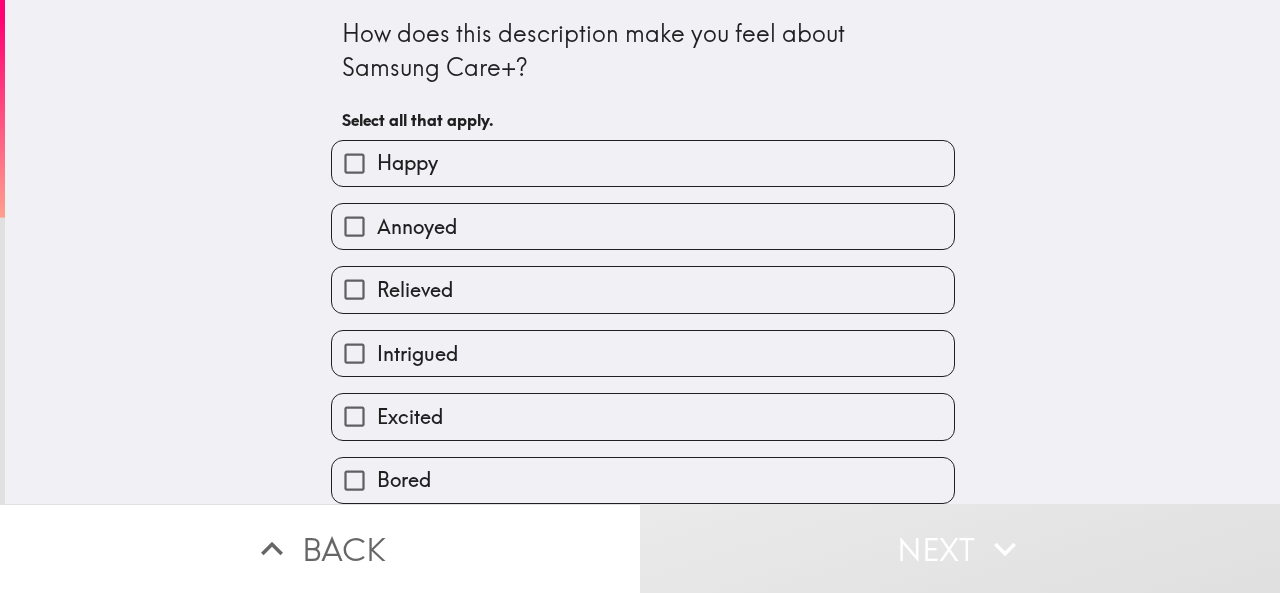 click on "Happy" at bounding box center [354, 163] 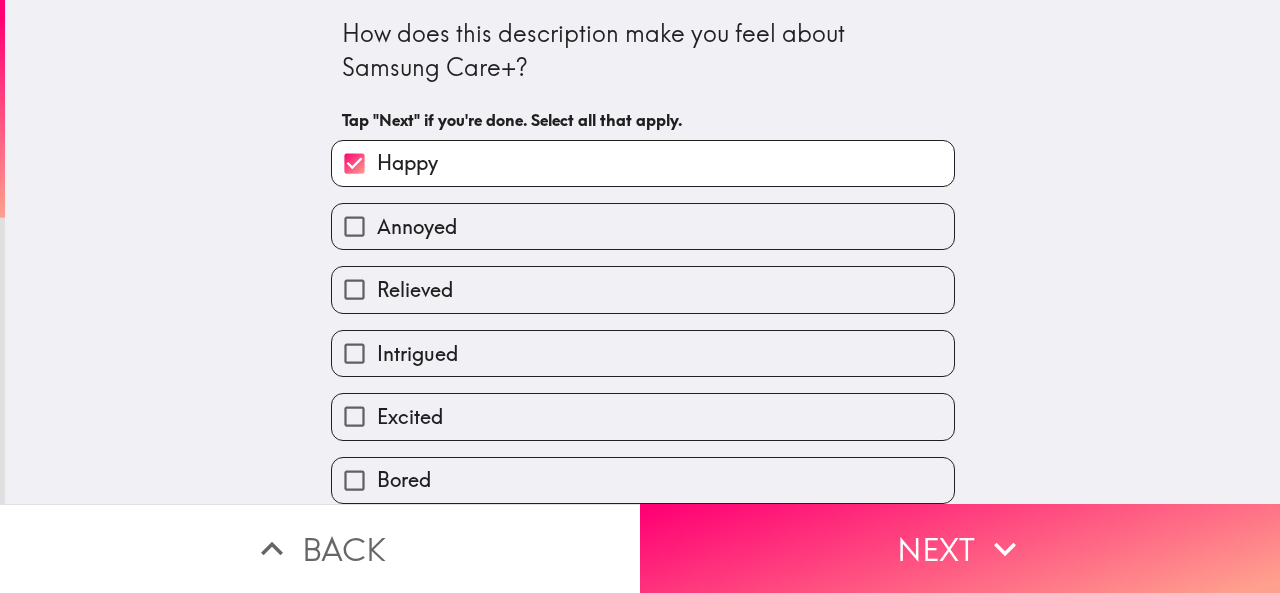 click on "Annoyed" at bounding box center (354, 226) 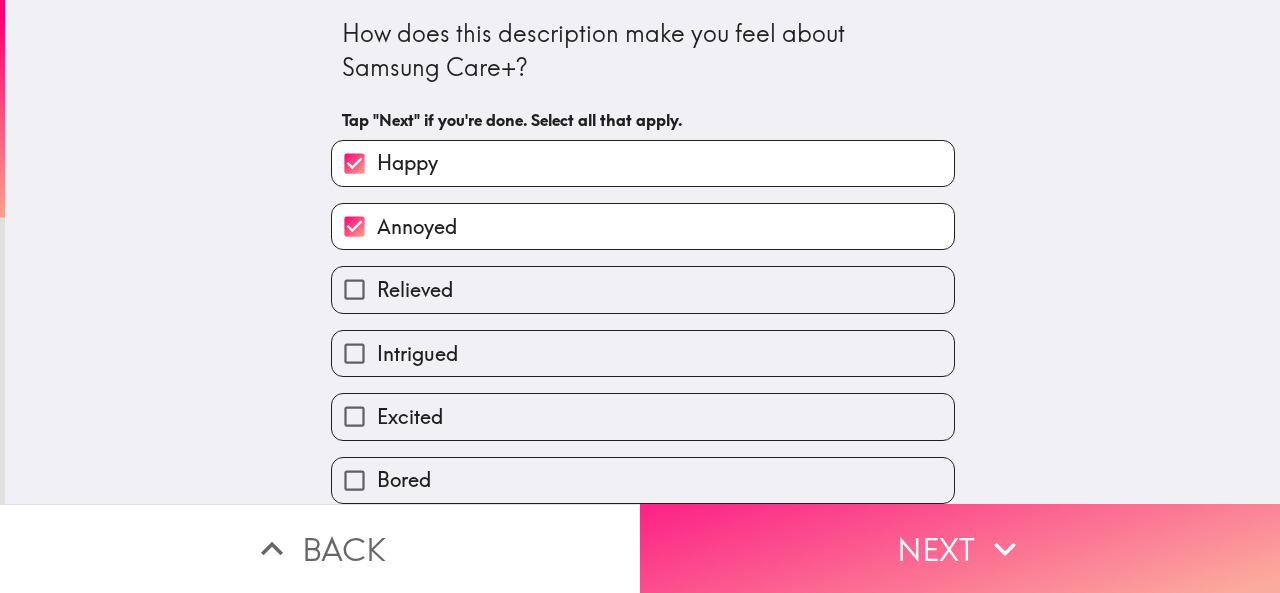 click on "Next" at bounding box center (960, 548) 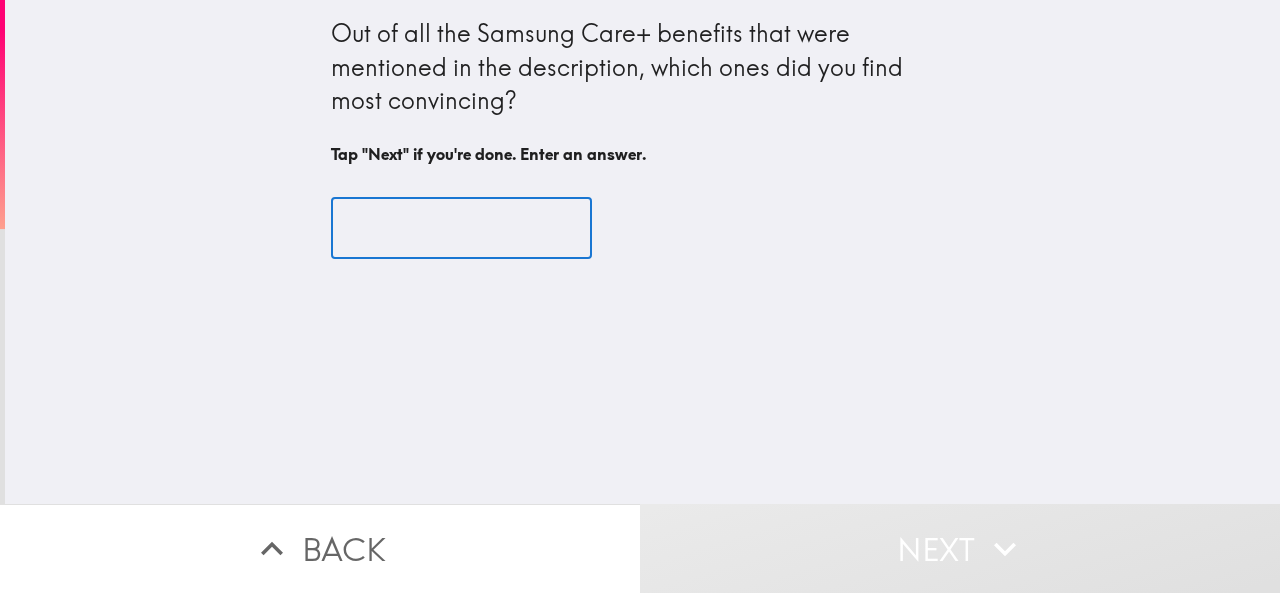 click at bounding box center (461, 228) 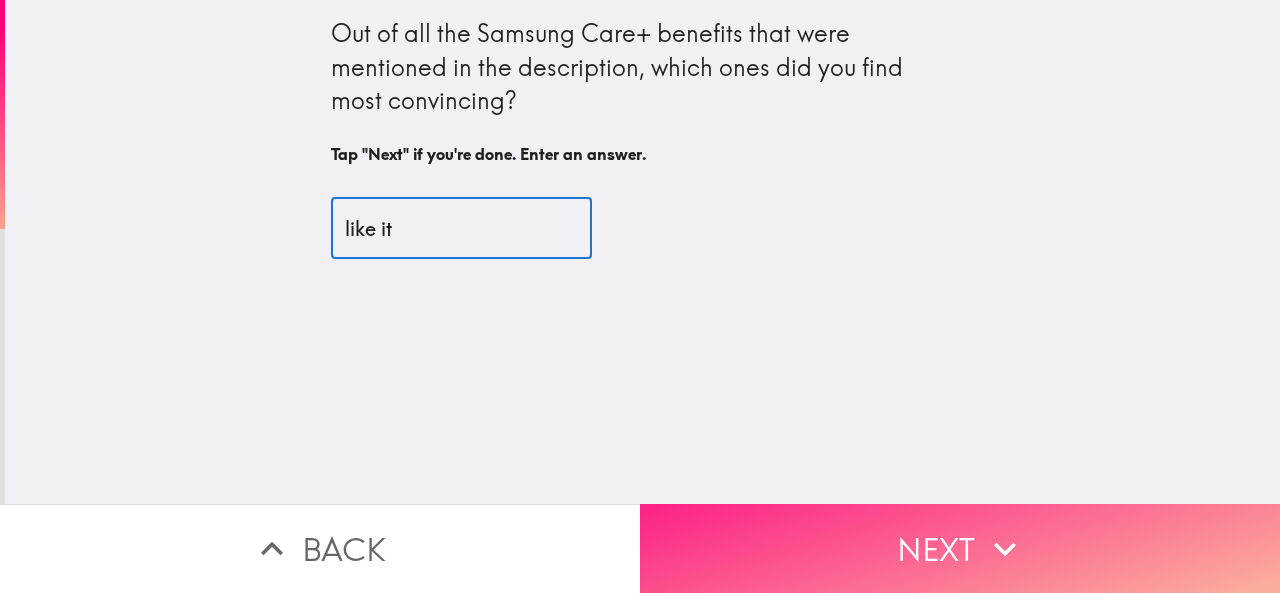 type on "like it" 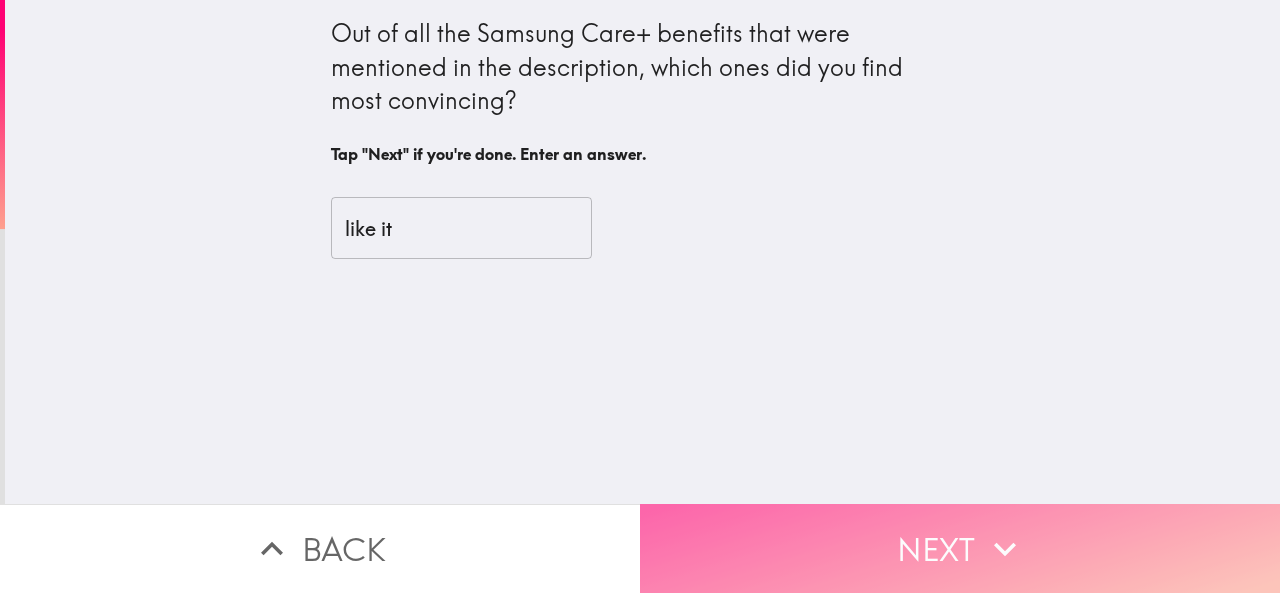 click on "Next" at bounding box center [960, 548] 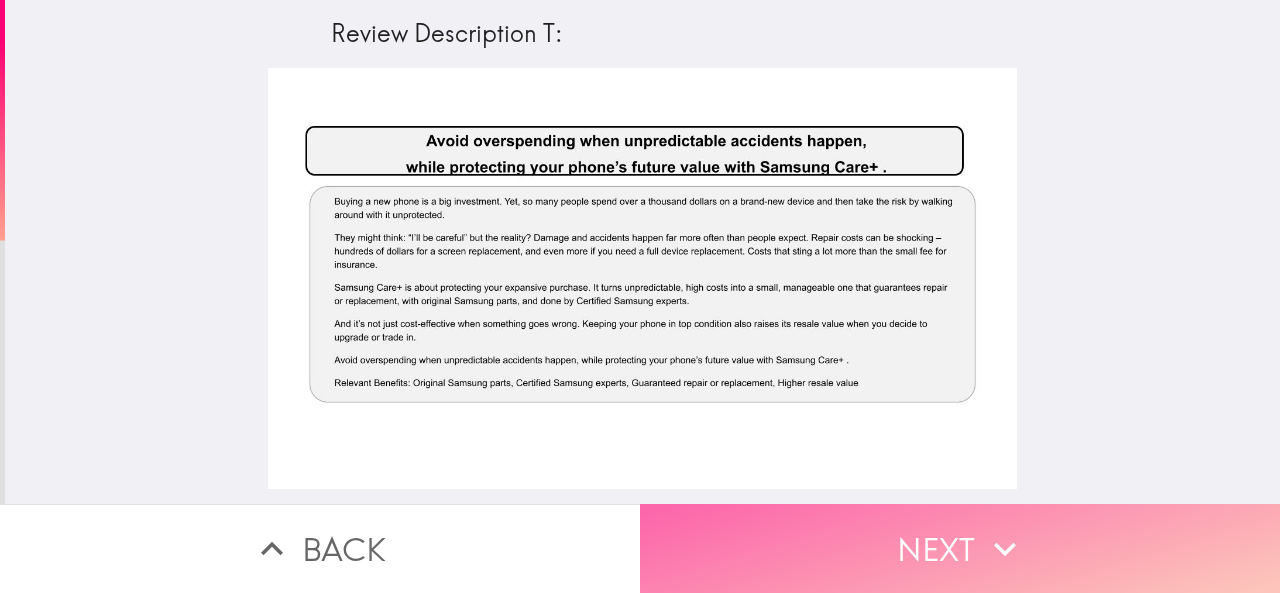 click on "Next" at bounding box center (960, 548) 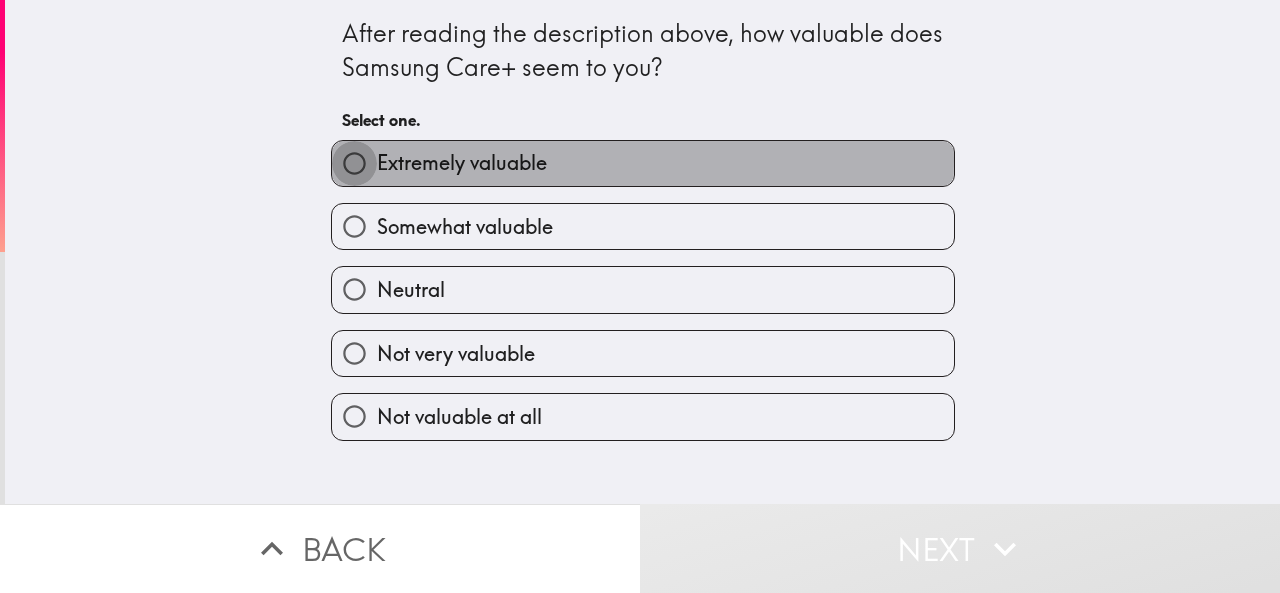 click on "Extremely valuable" at bounding box center (354, 163) 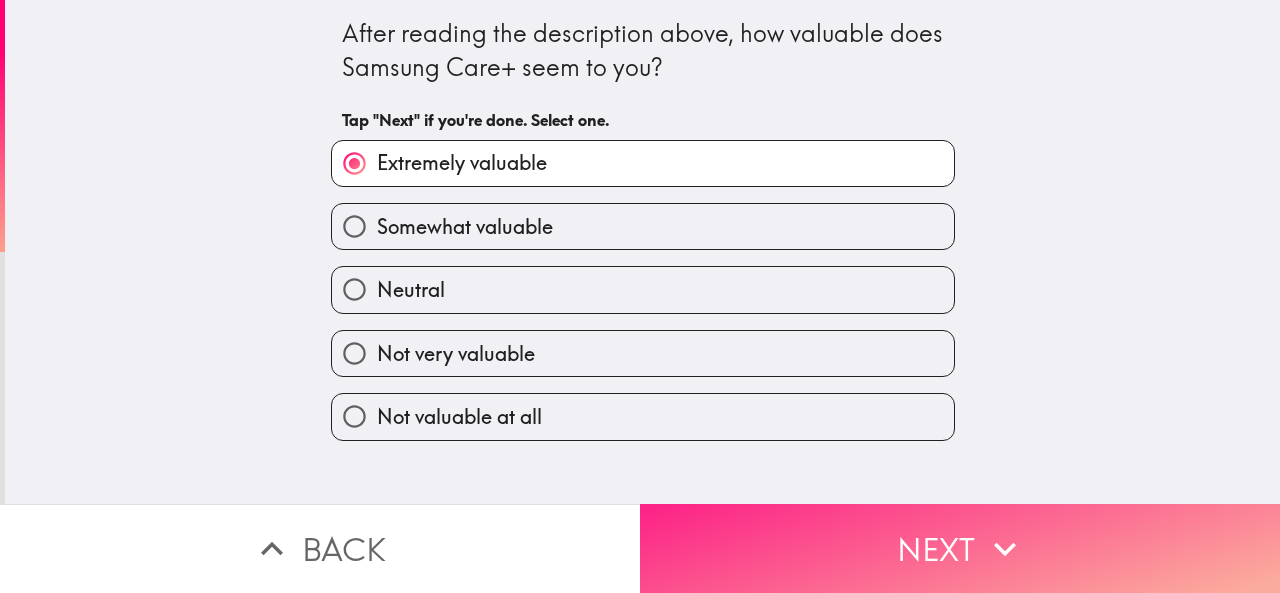 click on "Next" at bounding box center [960, 548] 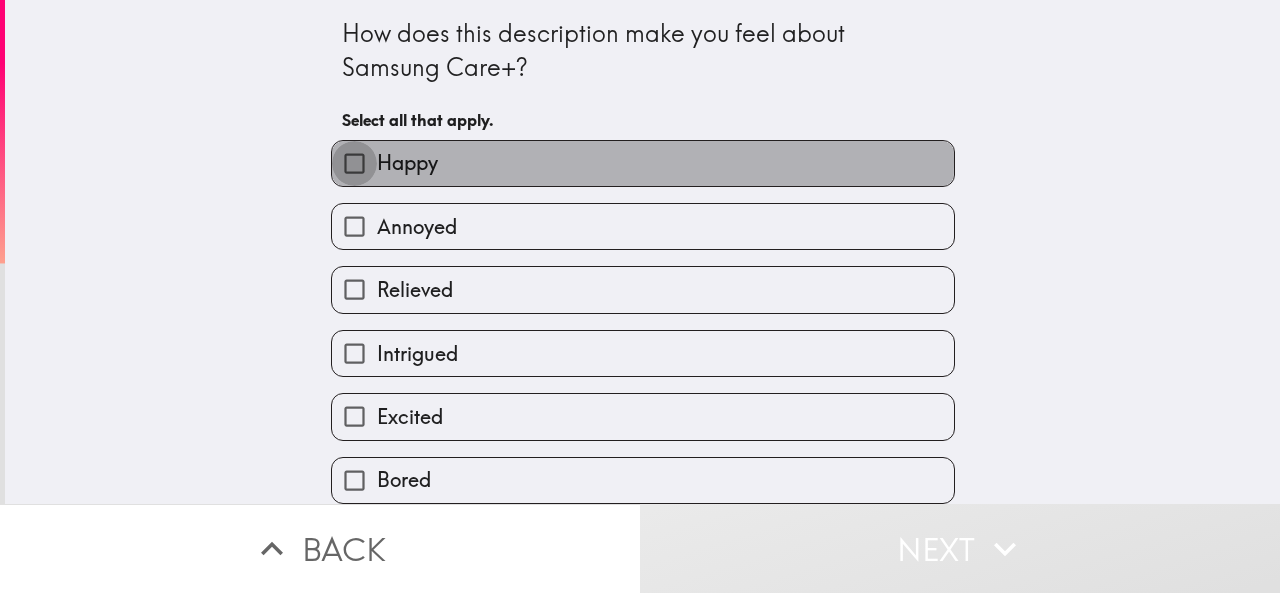click on "Happy" at bounding box center [354, 163] 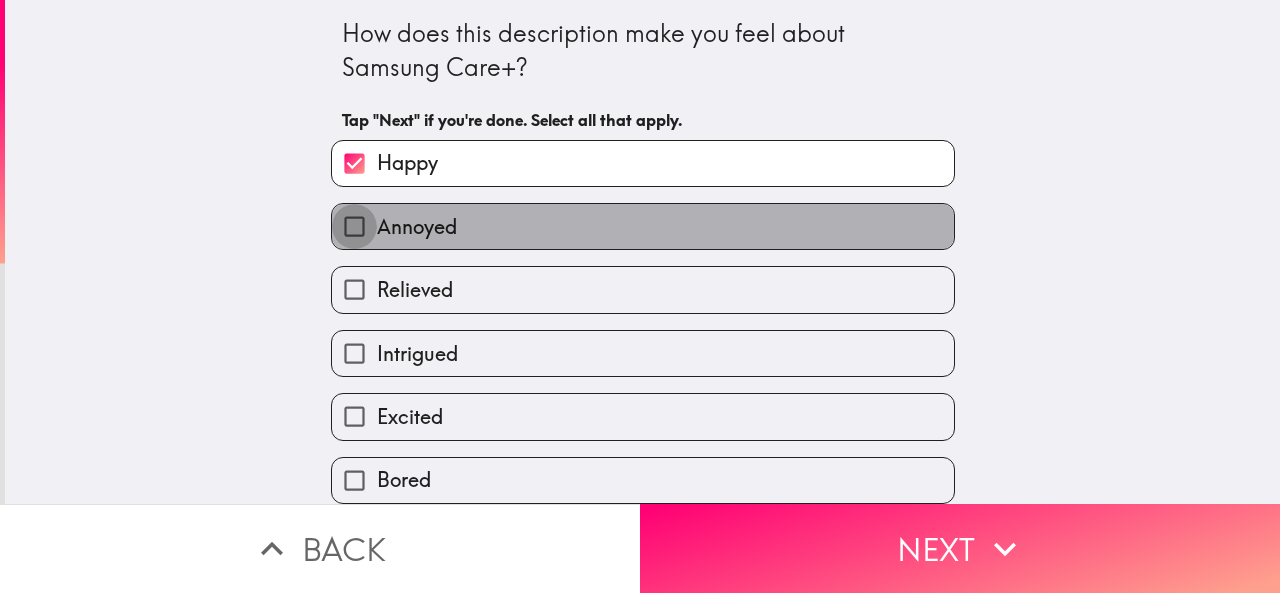 click on "Annoyed" at bounding box center [354, 226] 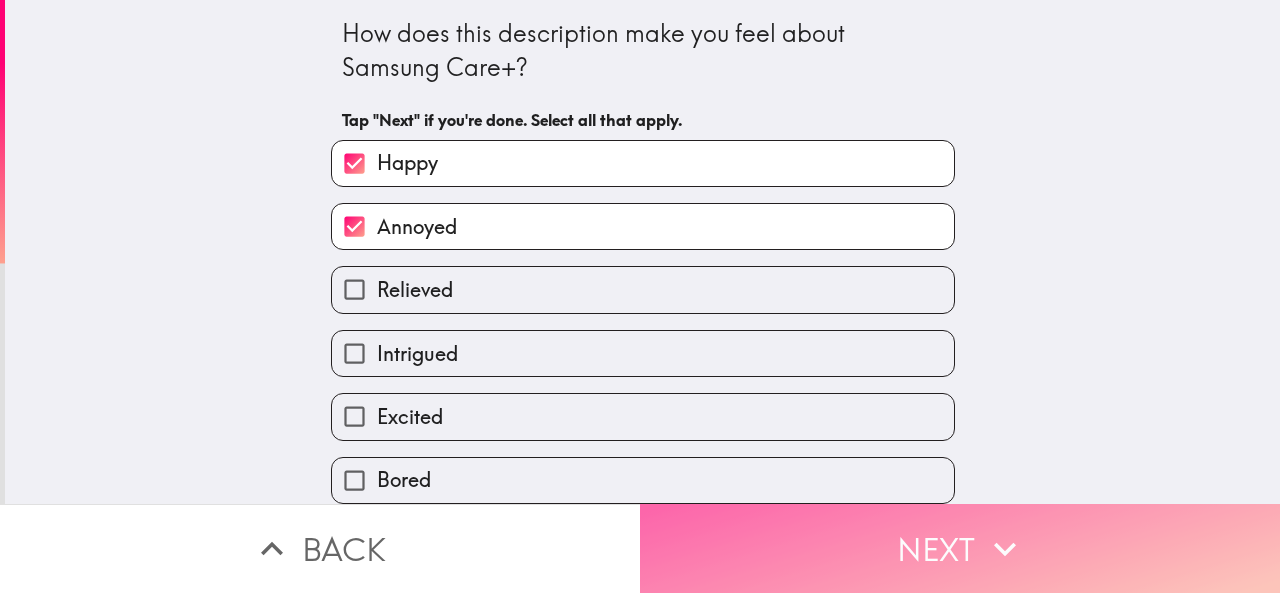 click on "Next" at bounding box center [960, 548] 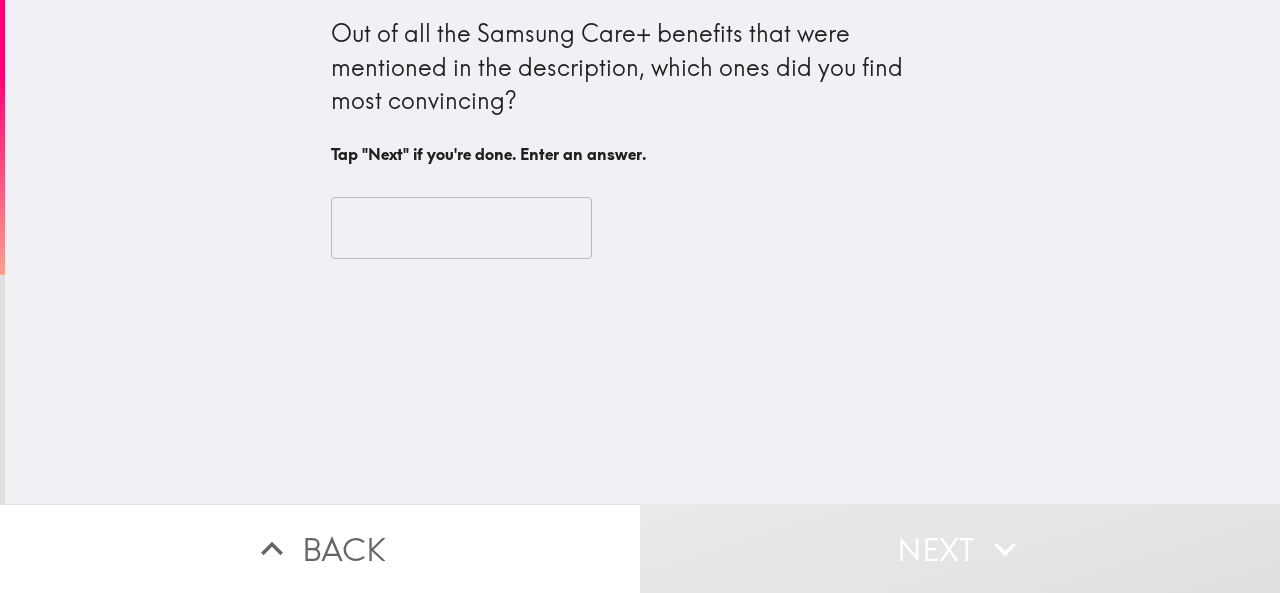 click at bounding box center [461, 228] 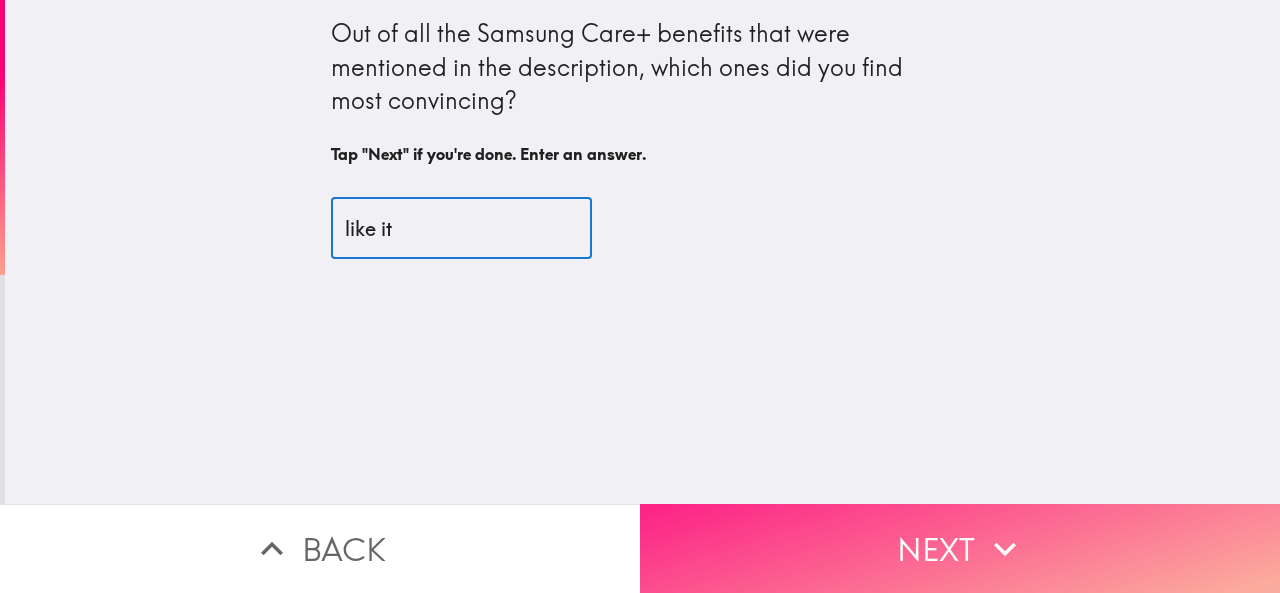 type on "like it" 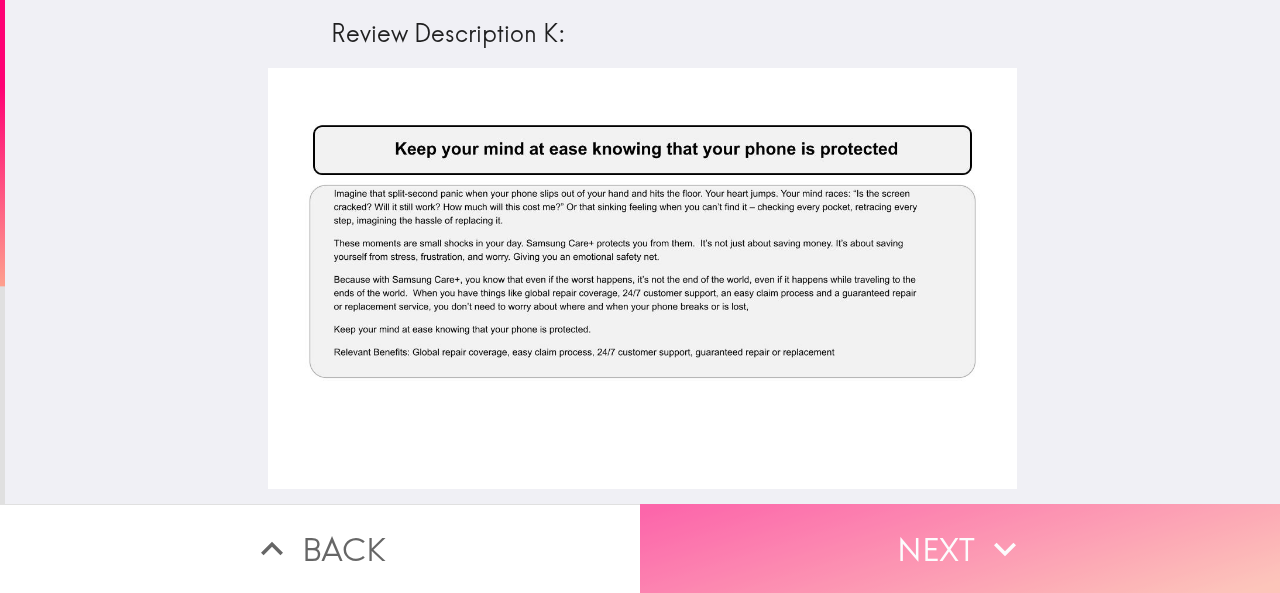click on "Next" at bounding box center [960, 548] 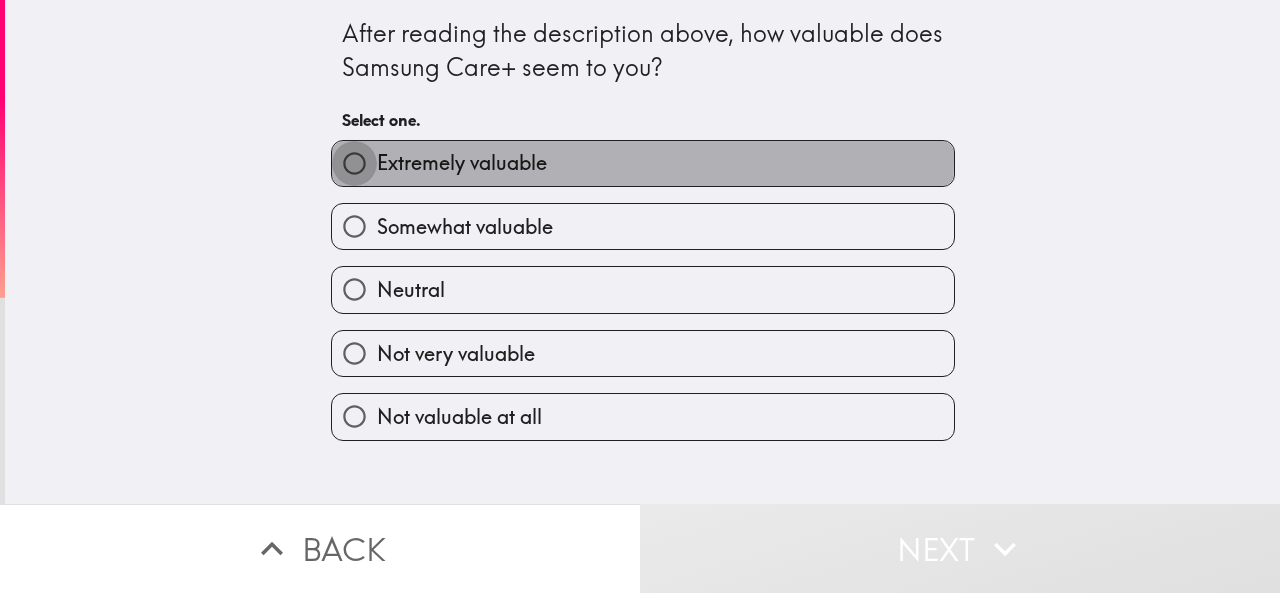 click on "Extremely valuable" at bounding box center [354, 163] 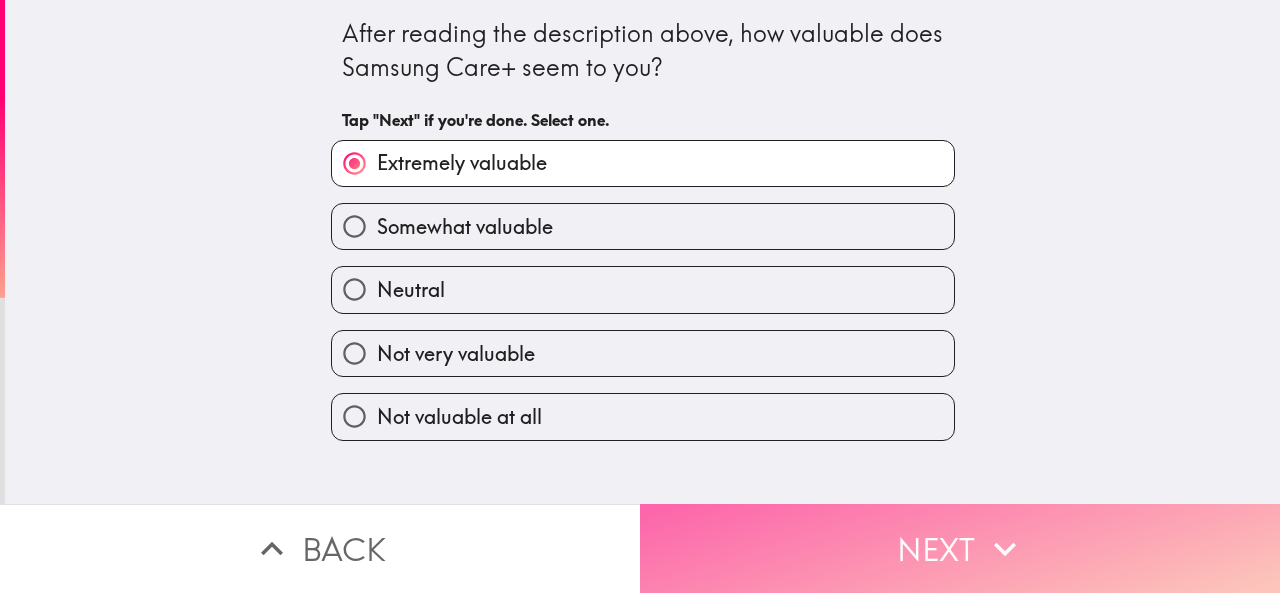 click on "Next" at bounding box center [960, 548] 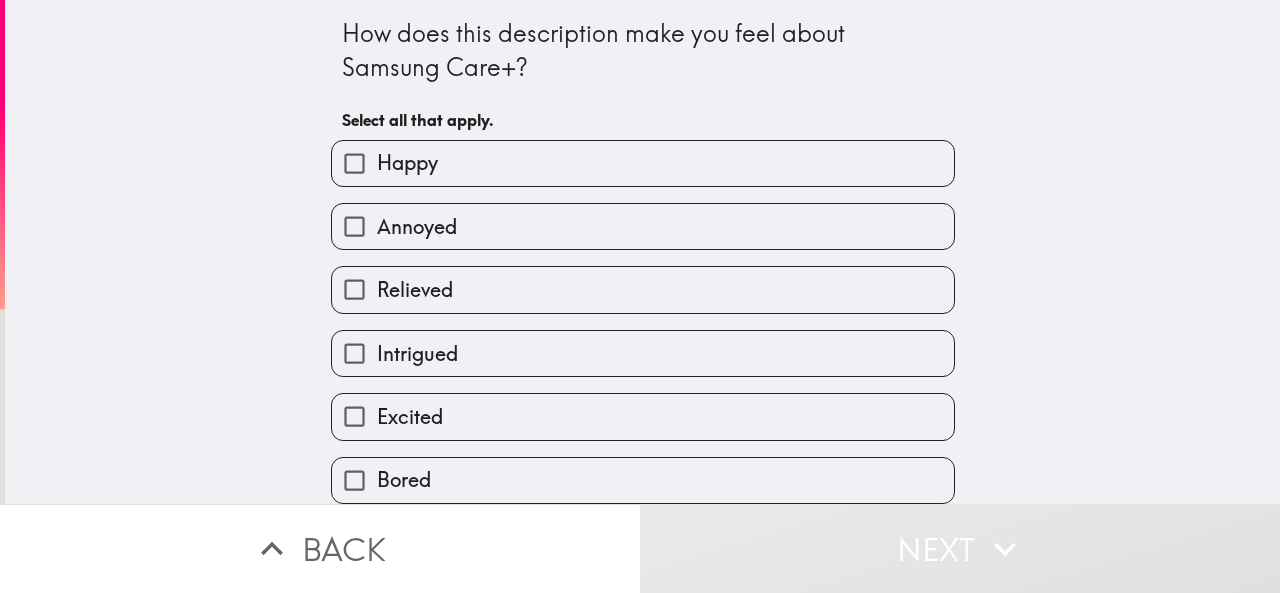 click on "Happy" at bounding box center (354, 163) 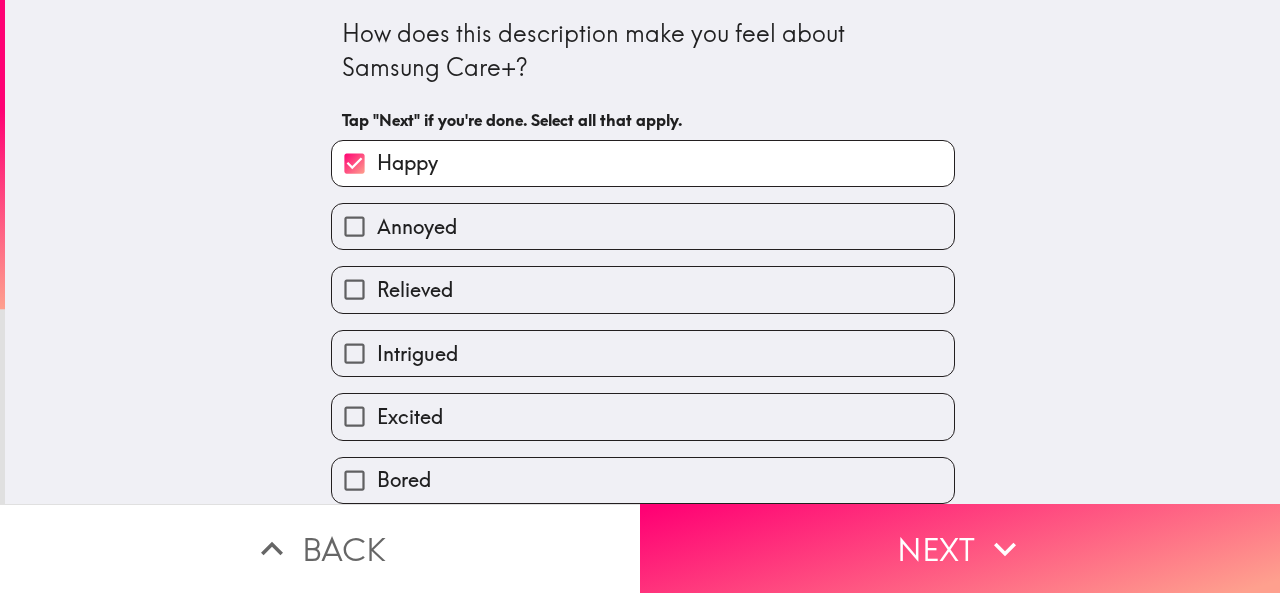 click on "Annoyed" at bounding box center [354, 226] 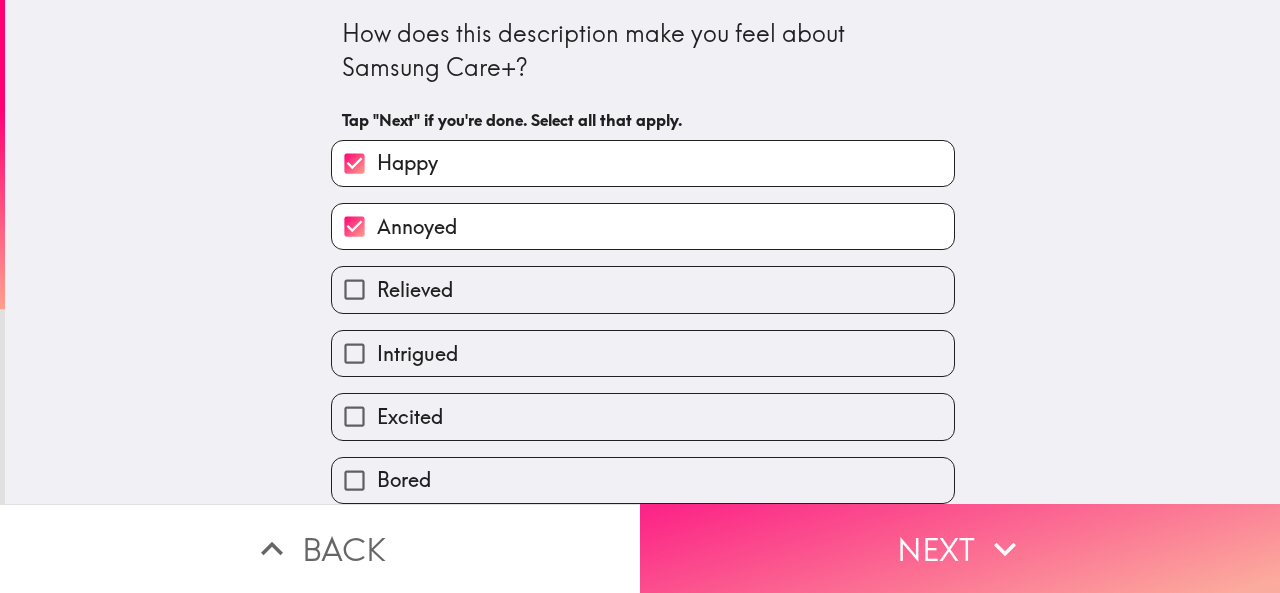 click on "Next" at bounding box center (960, 548) 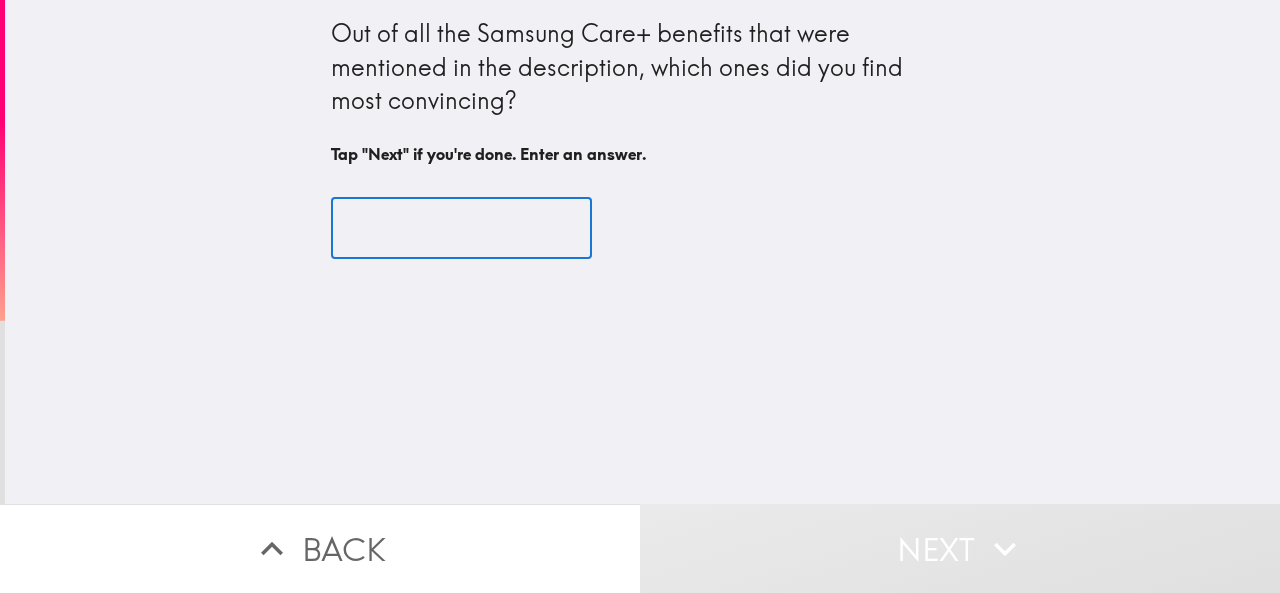 click at bounding box center (461, 228) 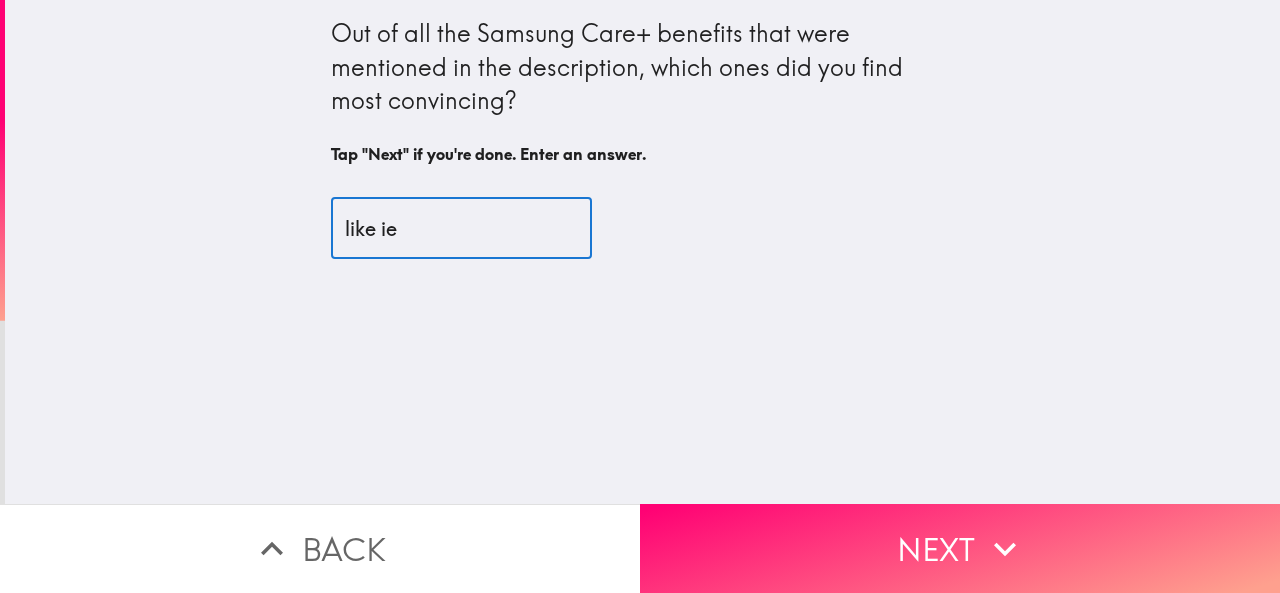click on "like ie" at bounding box center (461, 228) 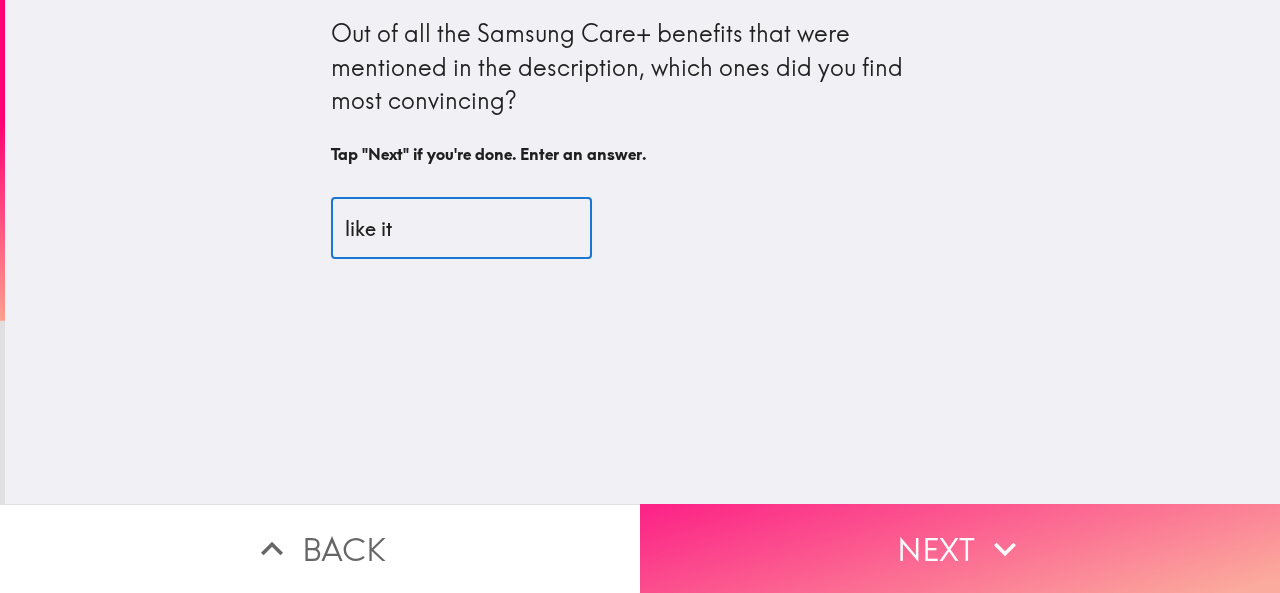 type on "like it" 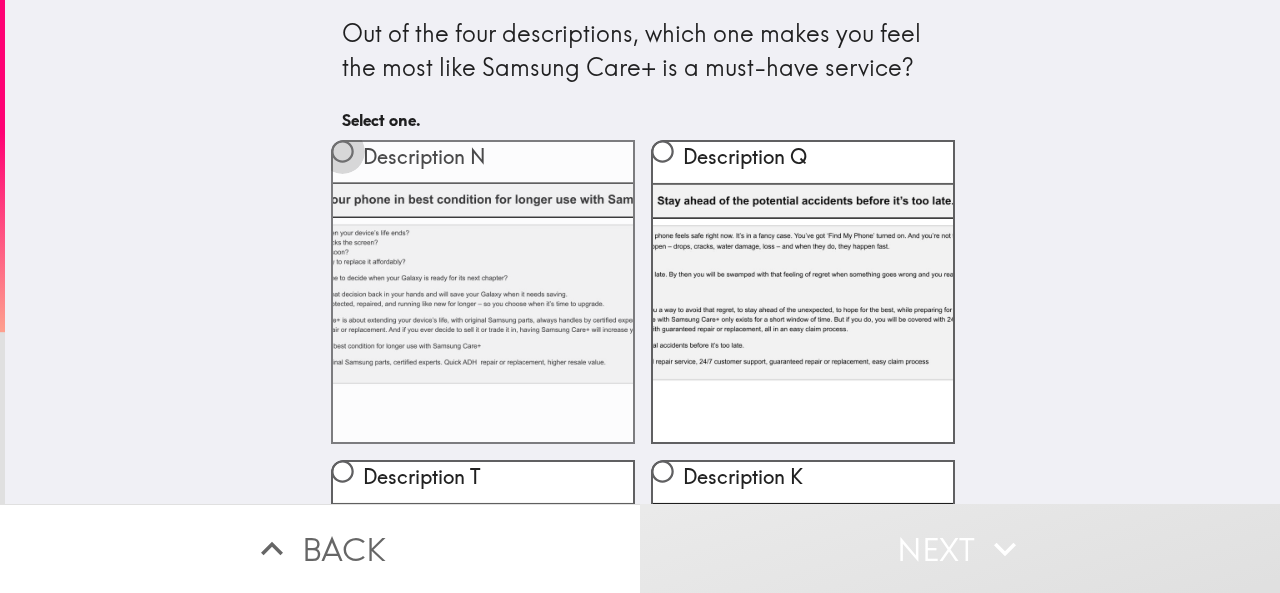 click on "Description N" at bounding box center (342, 151) 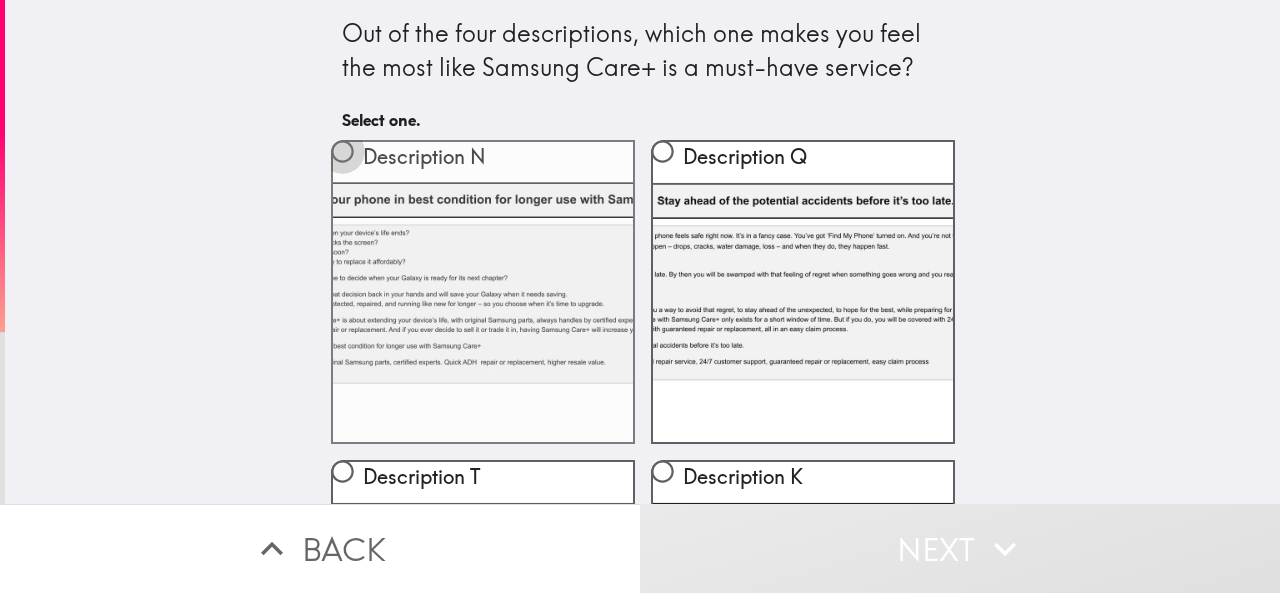 radio on "true" 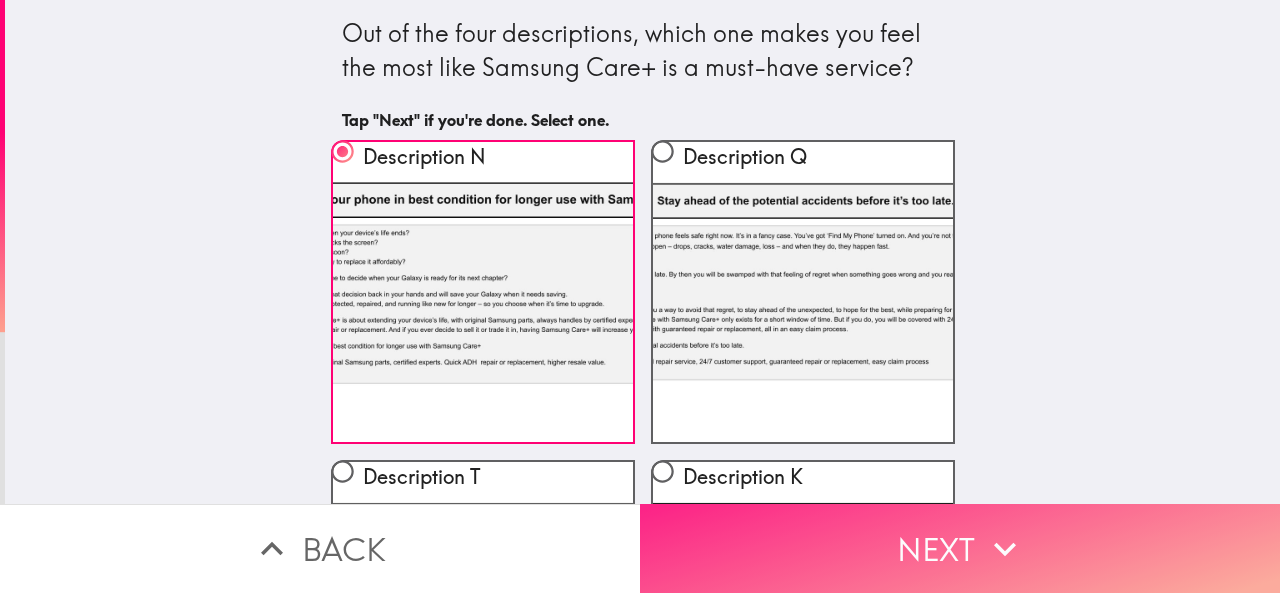 click on "Next" at bounding box center [960, 548] 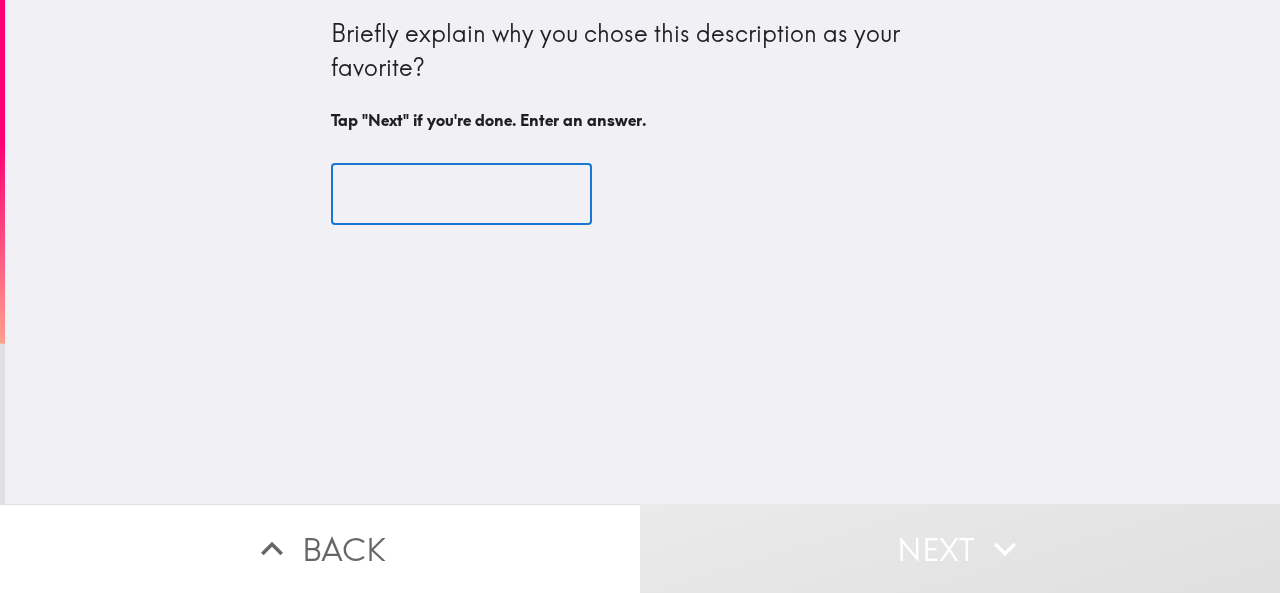 click at bounding box center [461, 195] 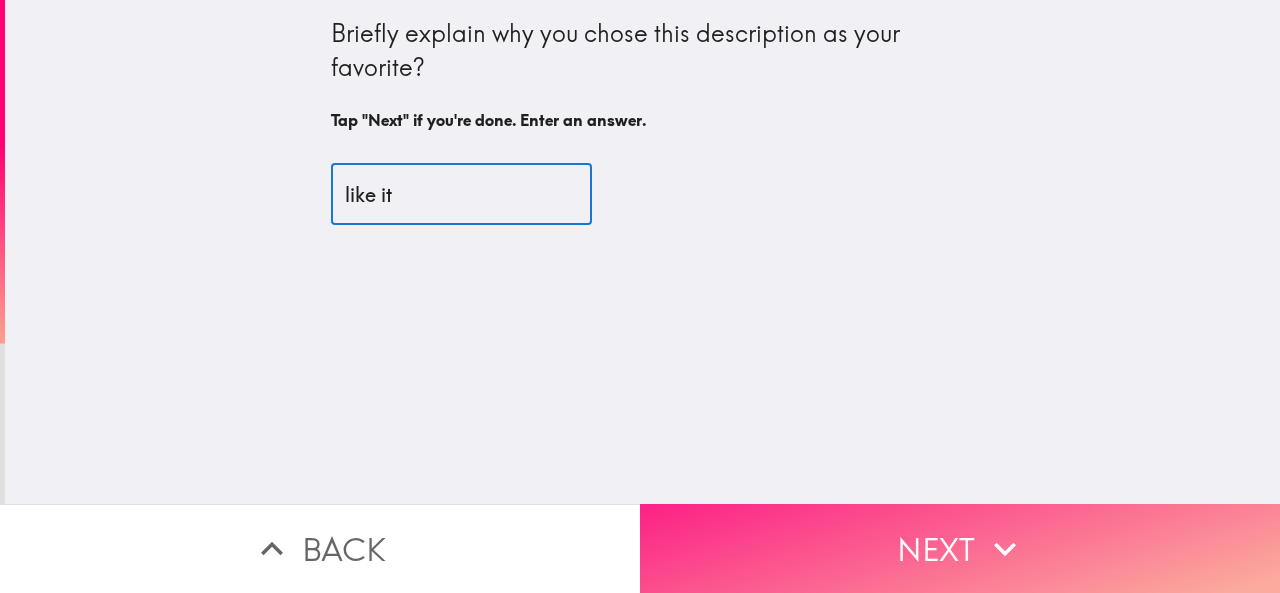 type on "like it" 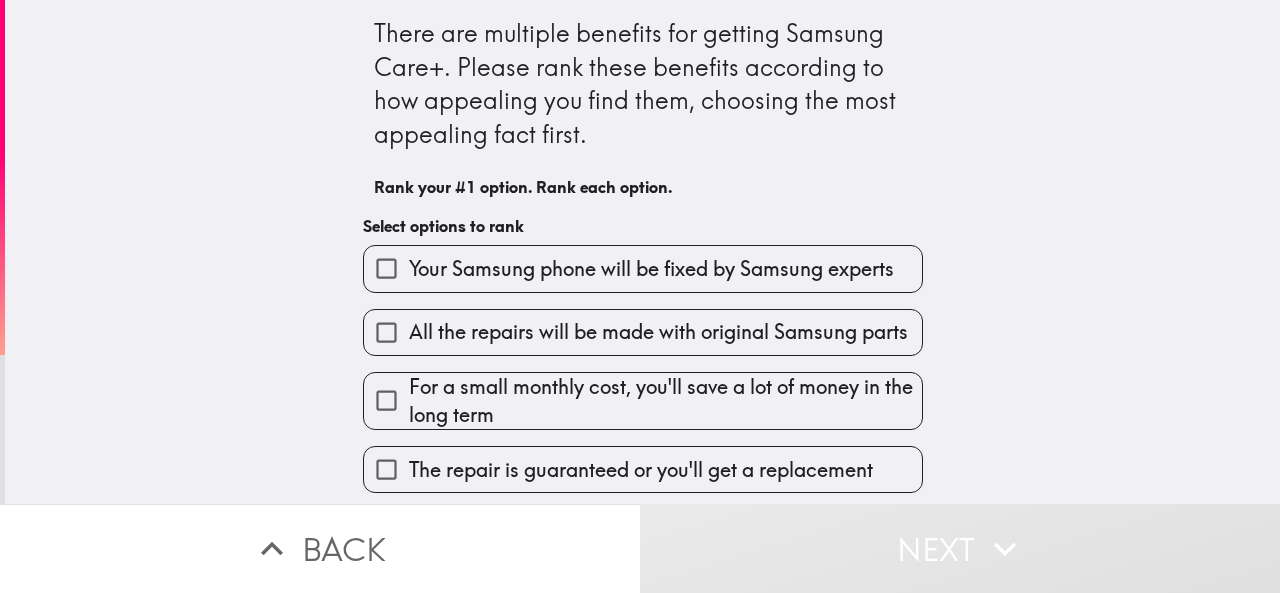 click on "Your Samsung phone will be fixed by Samsung experts" at bounding box center (386, 268) 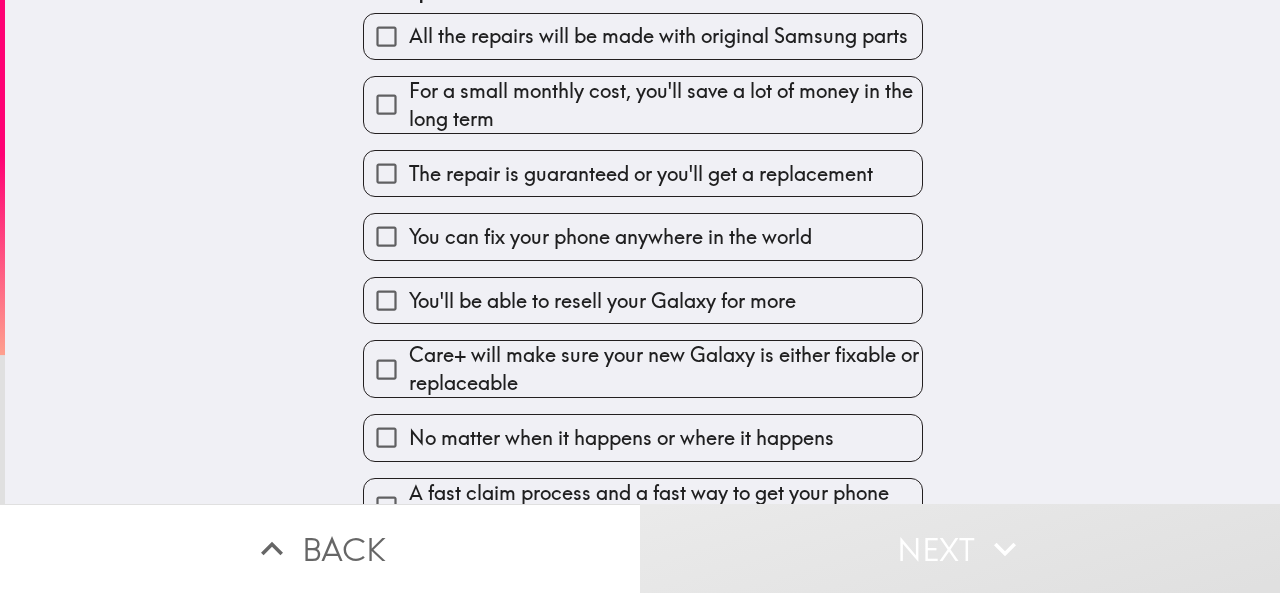 scroll, scrollTop: 0, scrollLeft: 0, axis: both 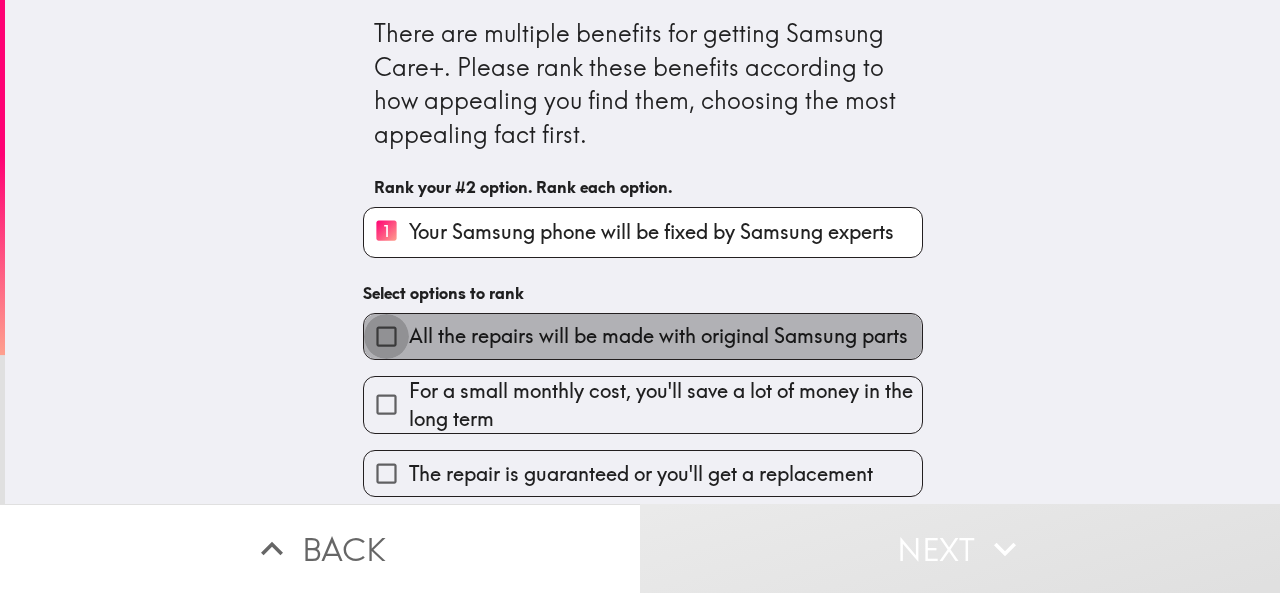 click on "All the repairs will be made with original Samsung parts" at bounding box center [386, 336] 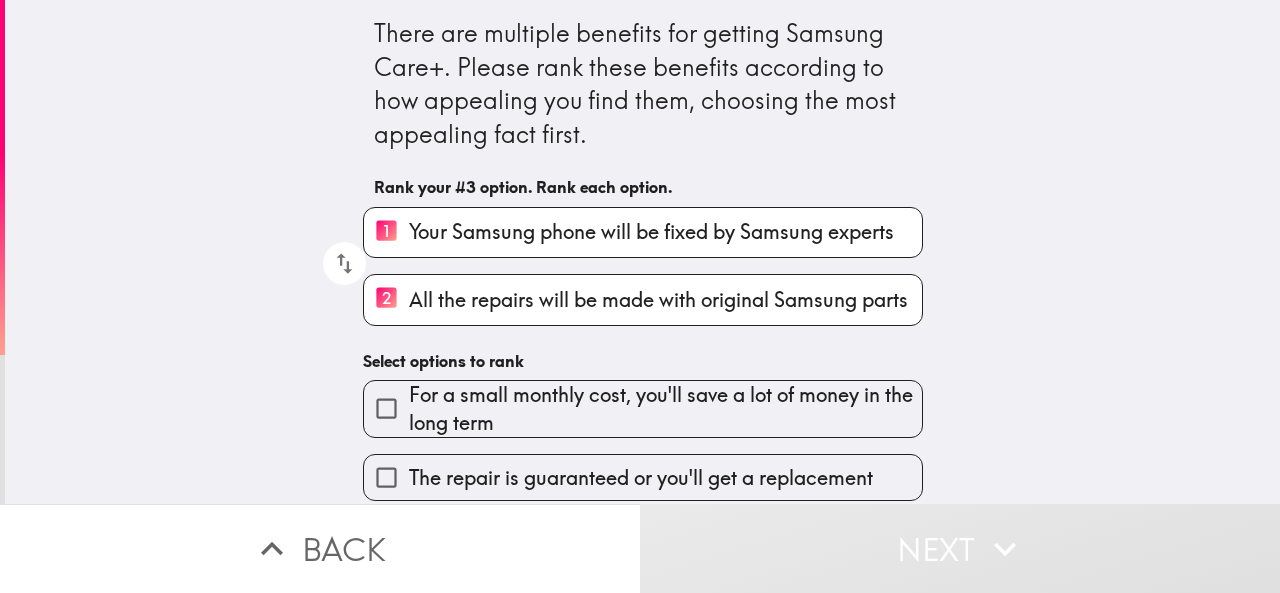 scroll, scrollTop: 300, scrollLeft: 0, axis: vertical 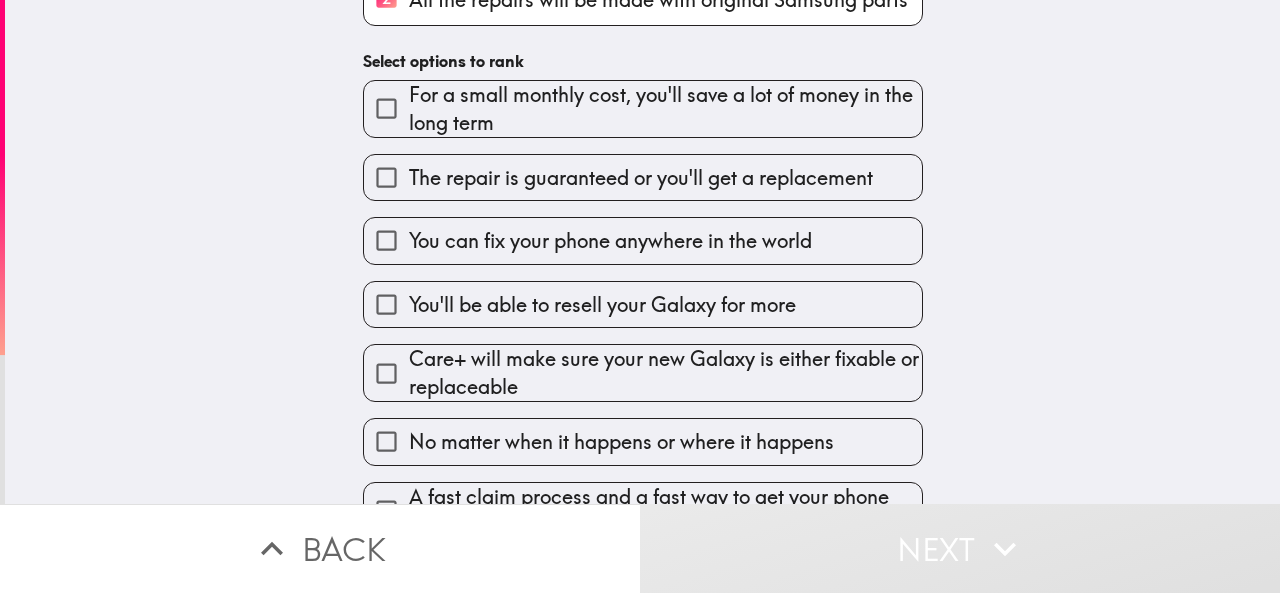 click on "You can fix your phone anywhere in the world" at bounding box center (610, 241) 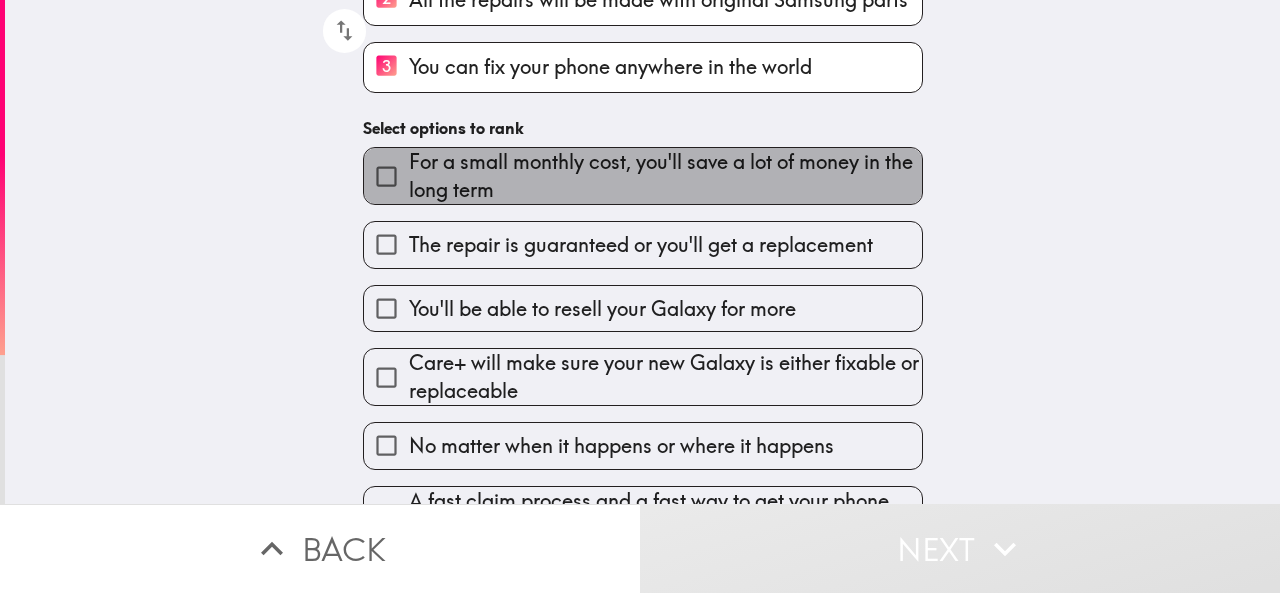 drag, startPoint x: 499, startPoint y: 173, endPoint x: 507, endPoint y: 292, distance: 119.26861 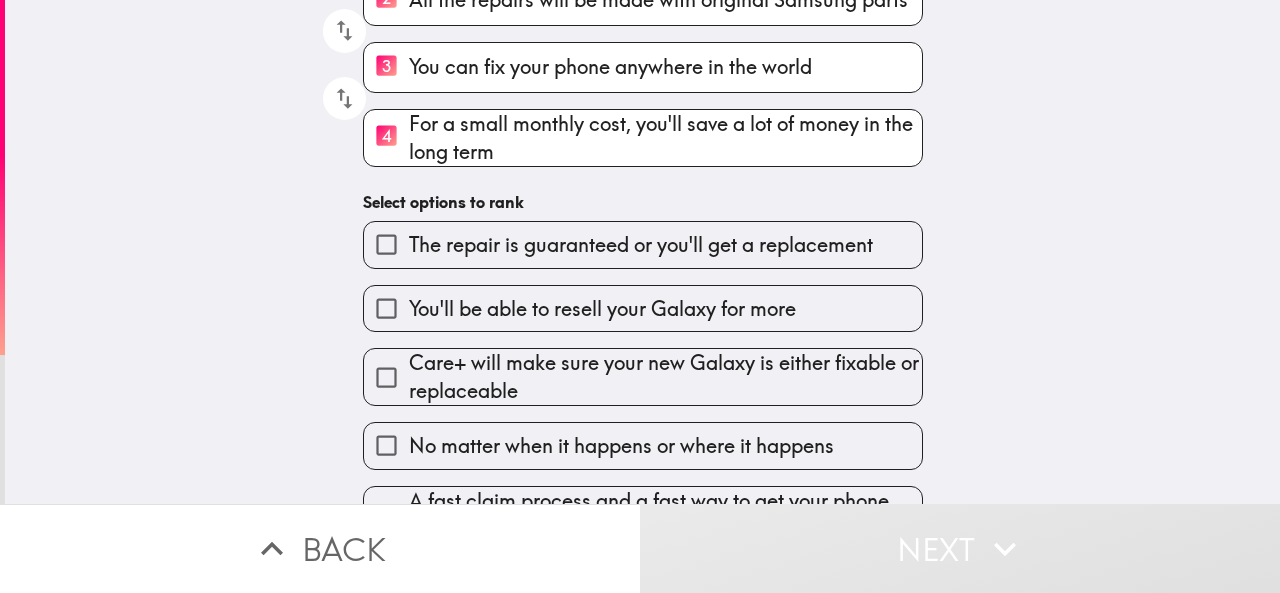 click on "Care+ will make sure your new Galaxy is either fixable or replaceable" at bounding box center [635, 369] 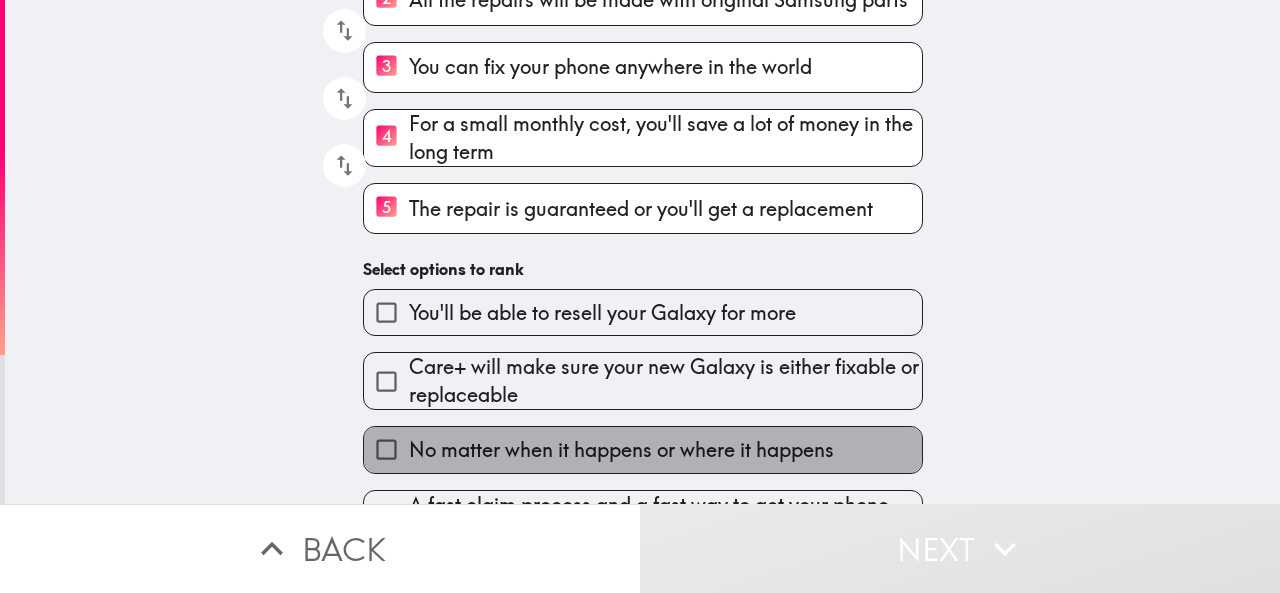 drag, startPoint x: 555, startPoint y: 451, endPoint x: 562, endPoint y: 421, distance: 30.805843 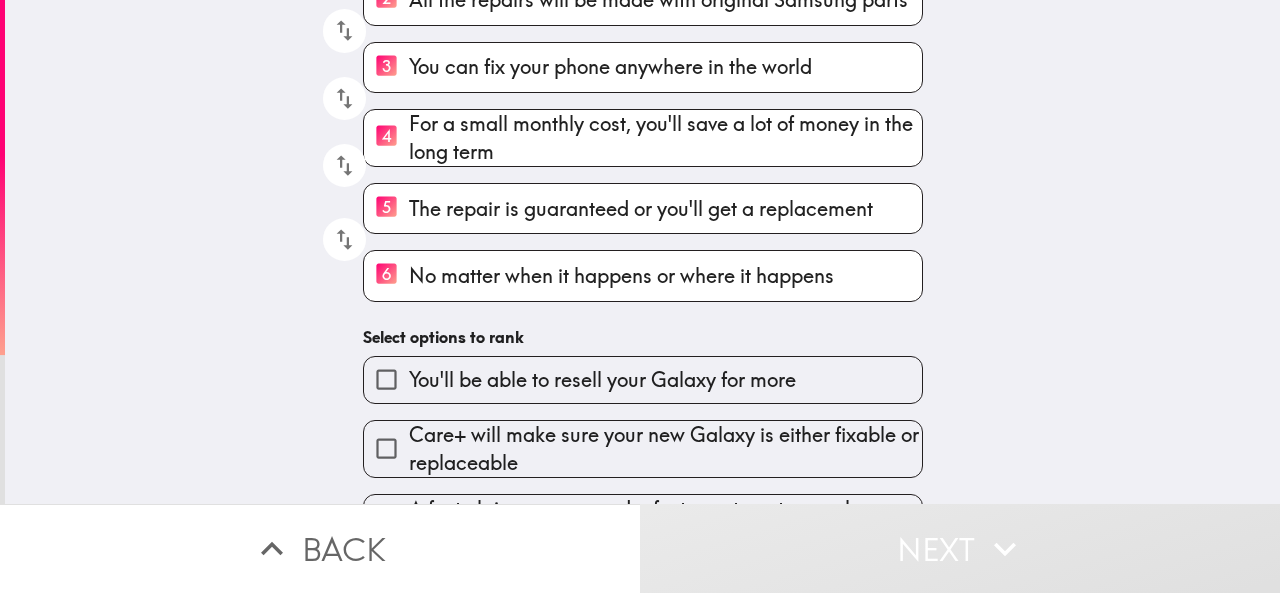 click on "You'll be able to resell your Galaxy for more" at bounding box center (635, 371) 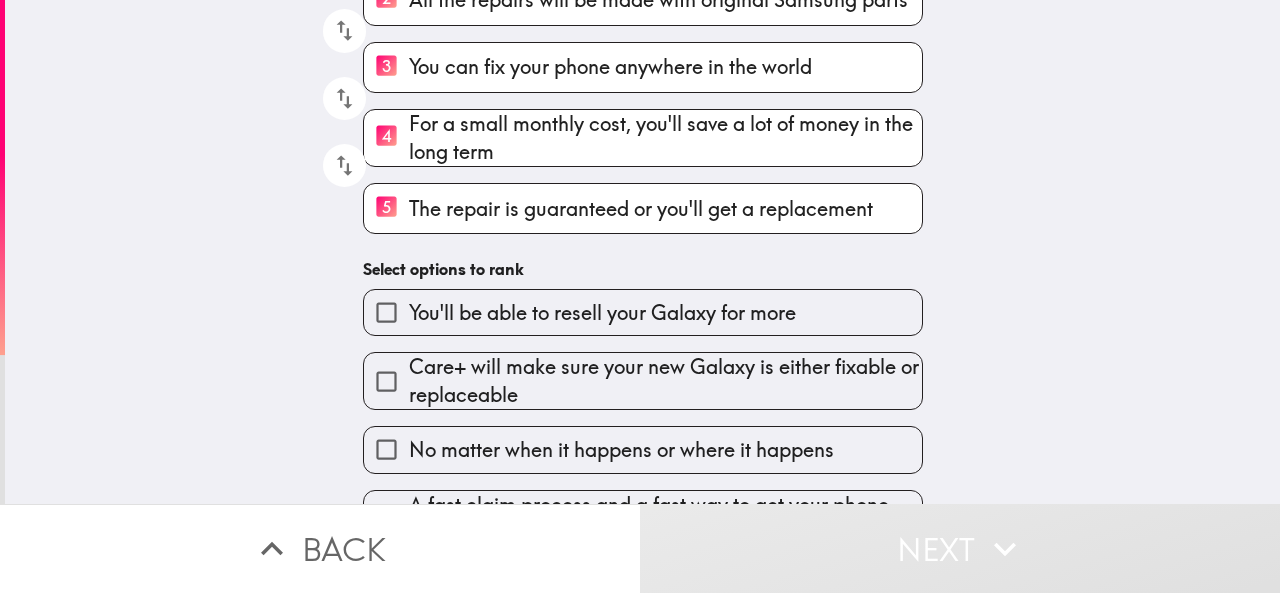 click on "No matter when it happens or where it happens" at bounding box center [635, 441] 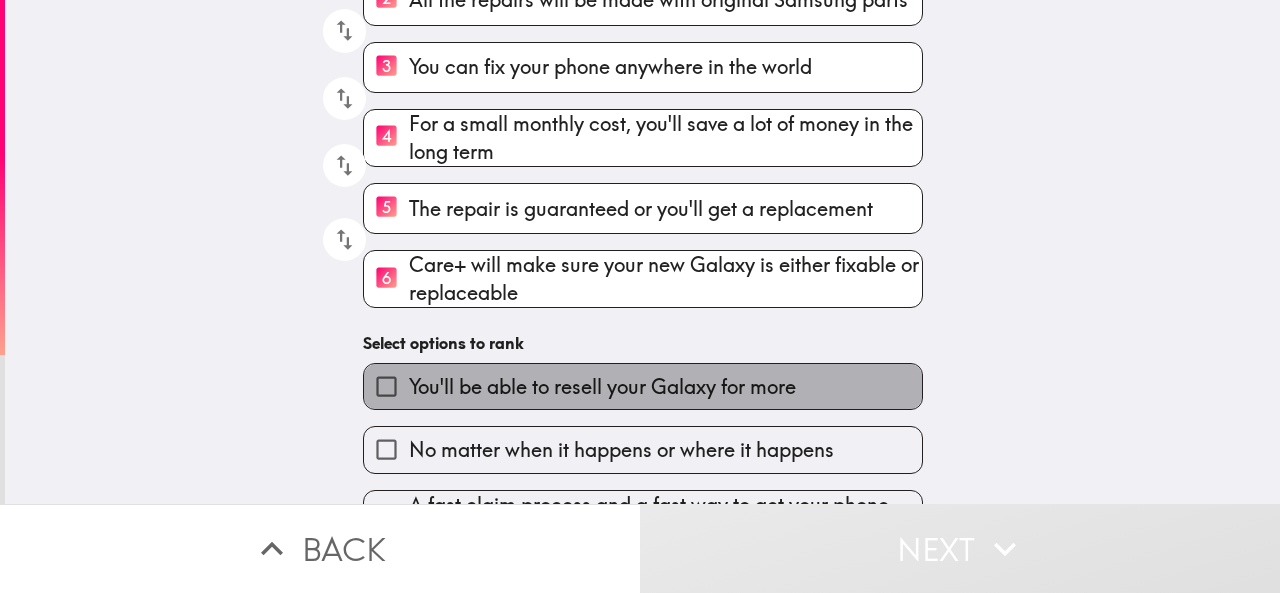 click on "You'll be able to resell your Galaxy for more" at bounding box center [602, 387] 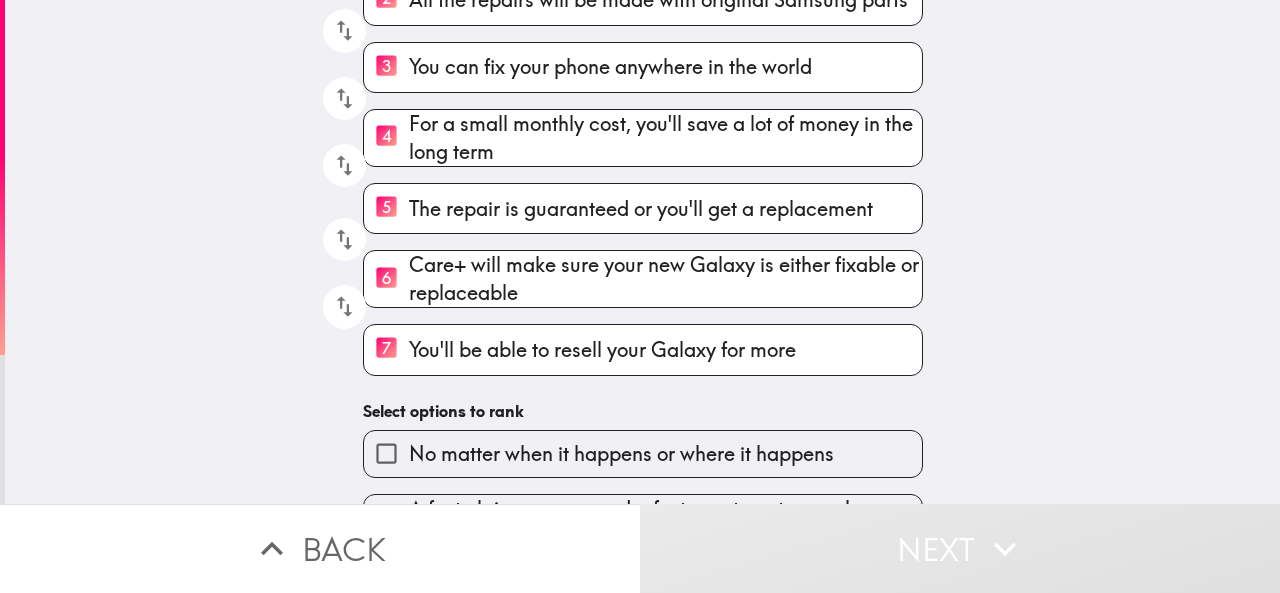 click on "No matter when it happens or where it happens" at bounding box center (621, 454) 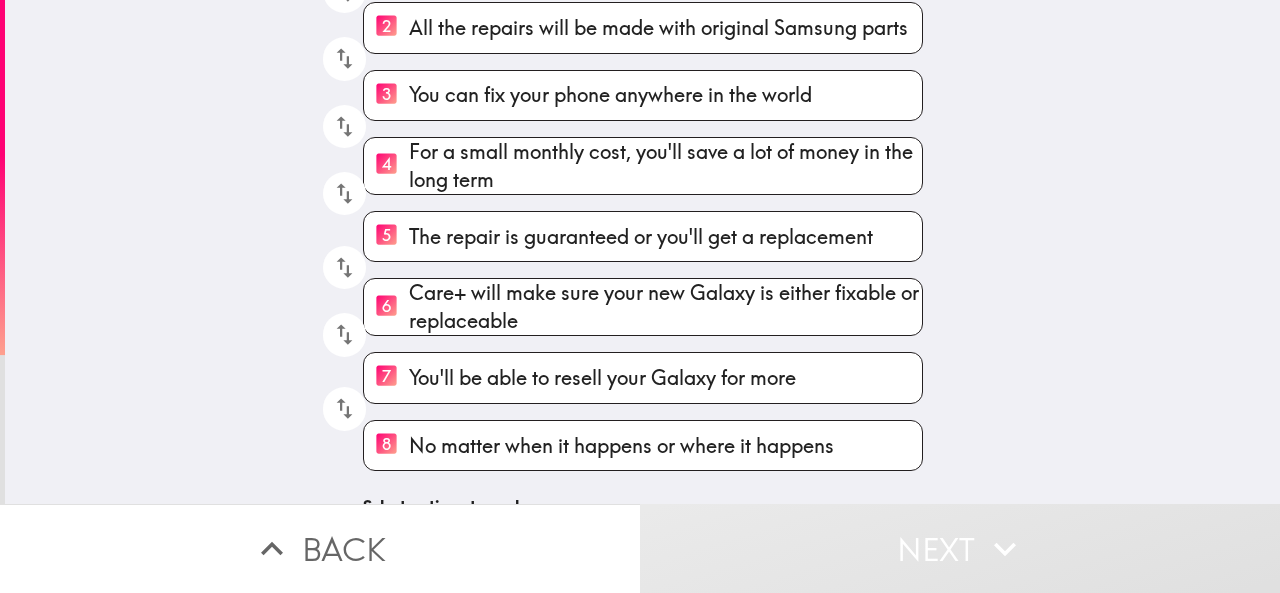 scroll, scrollTop: 372, scrollLeft: 0, axis: vertical 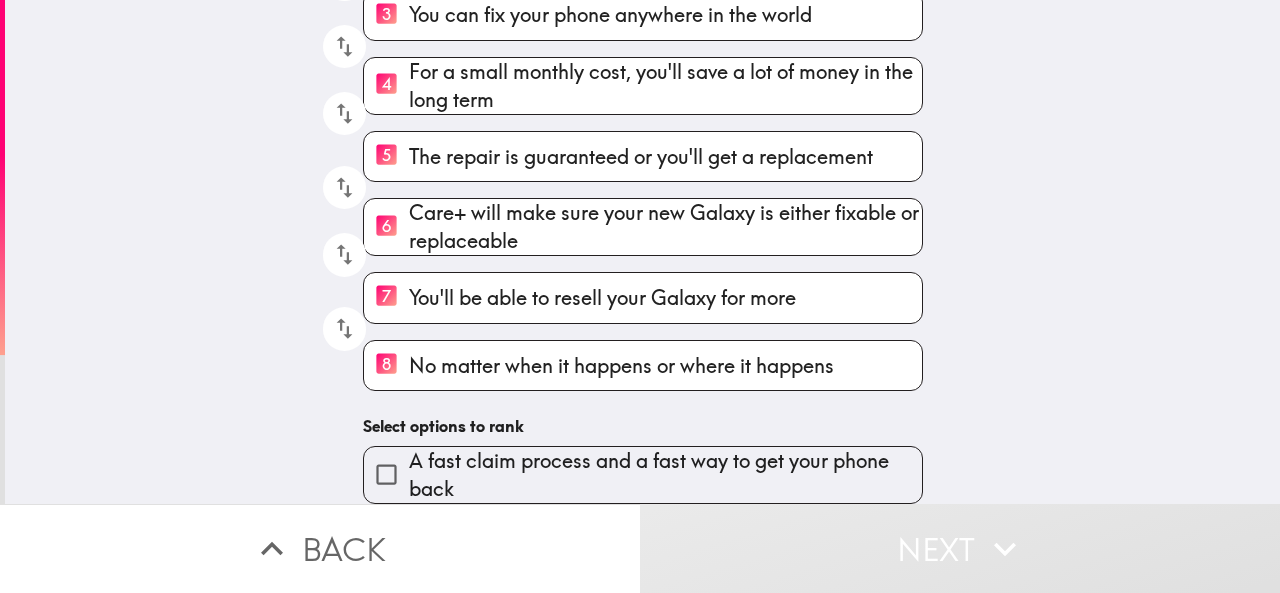 click on "A fast claim process and a fast way to get your phone back" at bounding box center [665, 475] 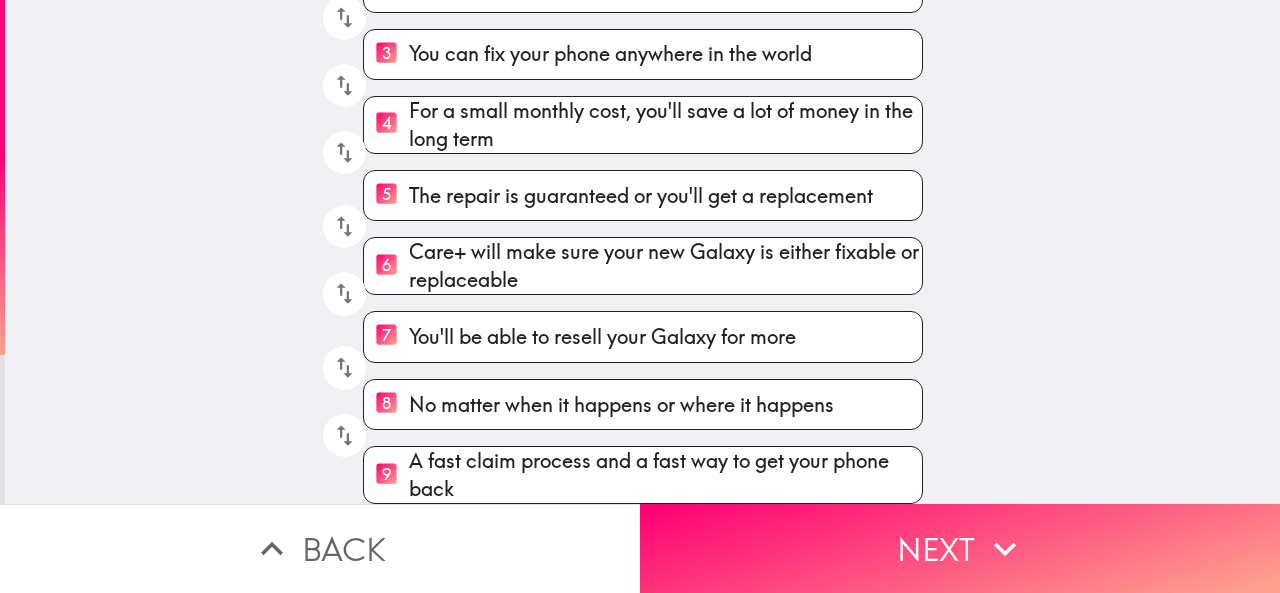 scroll, scrollTop: 334, scrollLeft: 0, axis: vertical 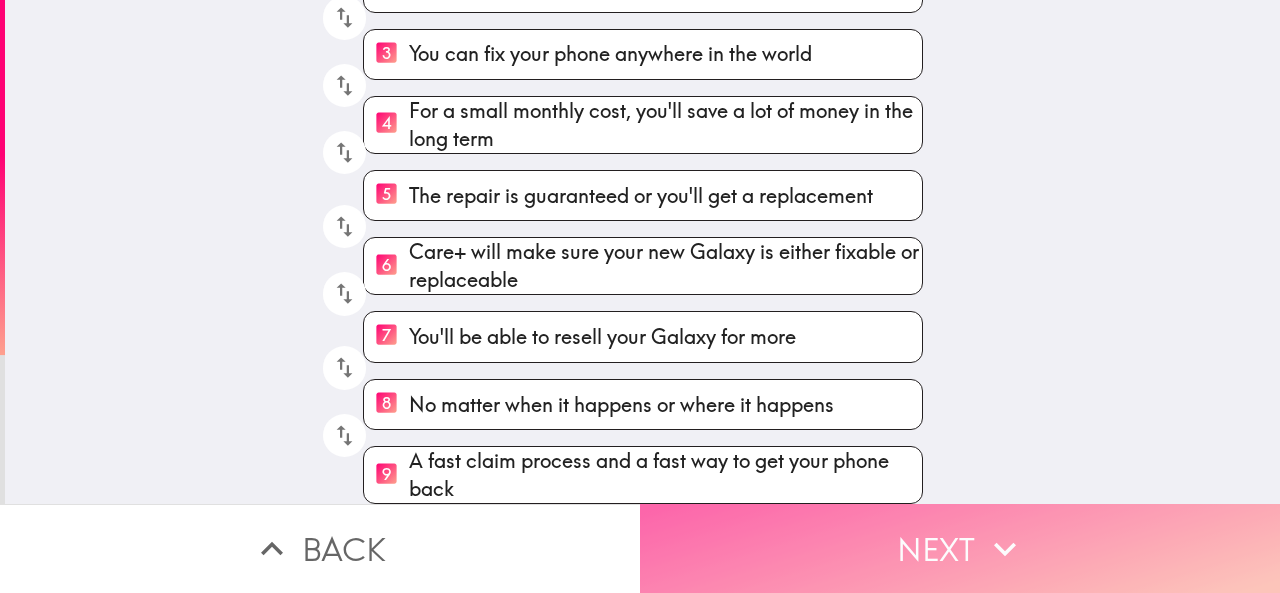 click on "Next" at bounding box center (960, 548) 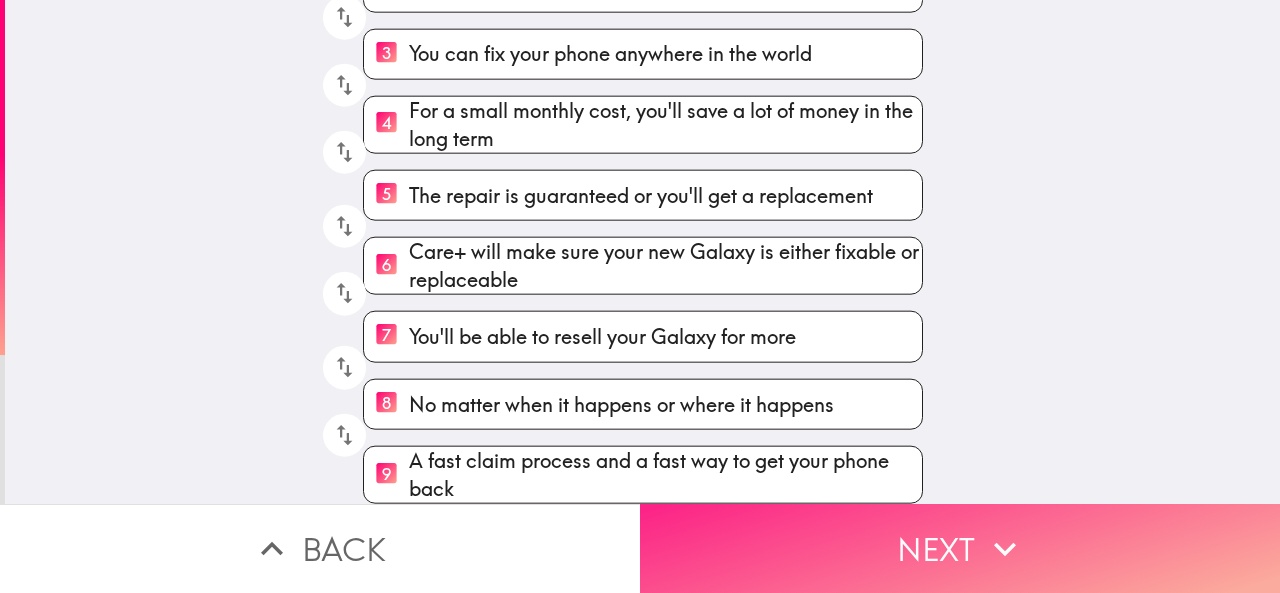 scroll, scrollTop: 25, scrollLeft: 0, axis: vertical 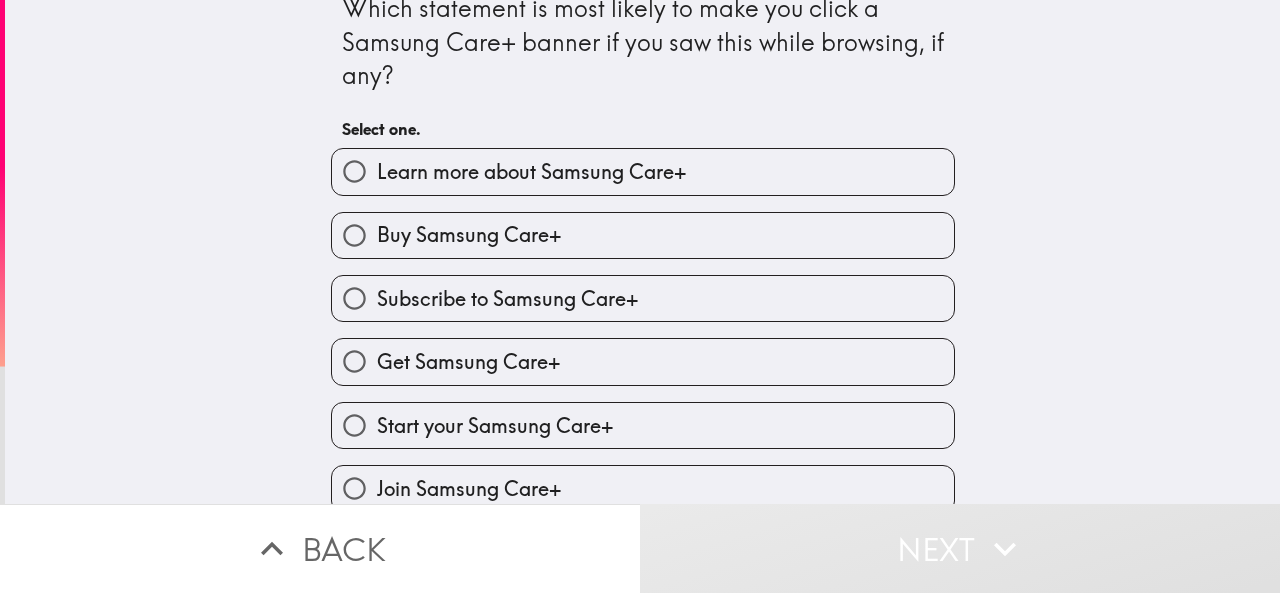 click on "Buy Samsung Care+" at bounding box center (354, 235) 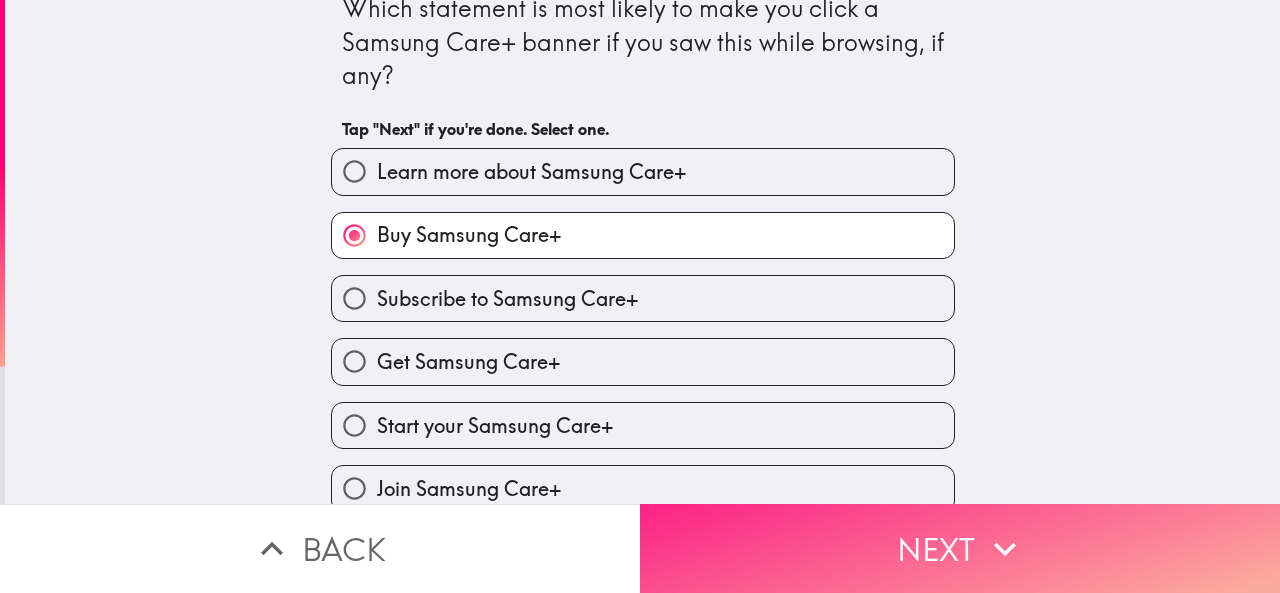click on "Next" at bounding box center [960, 548] 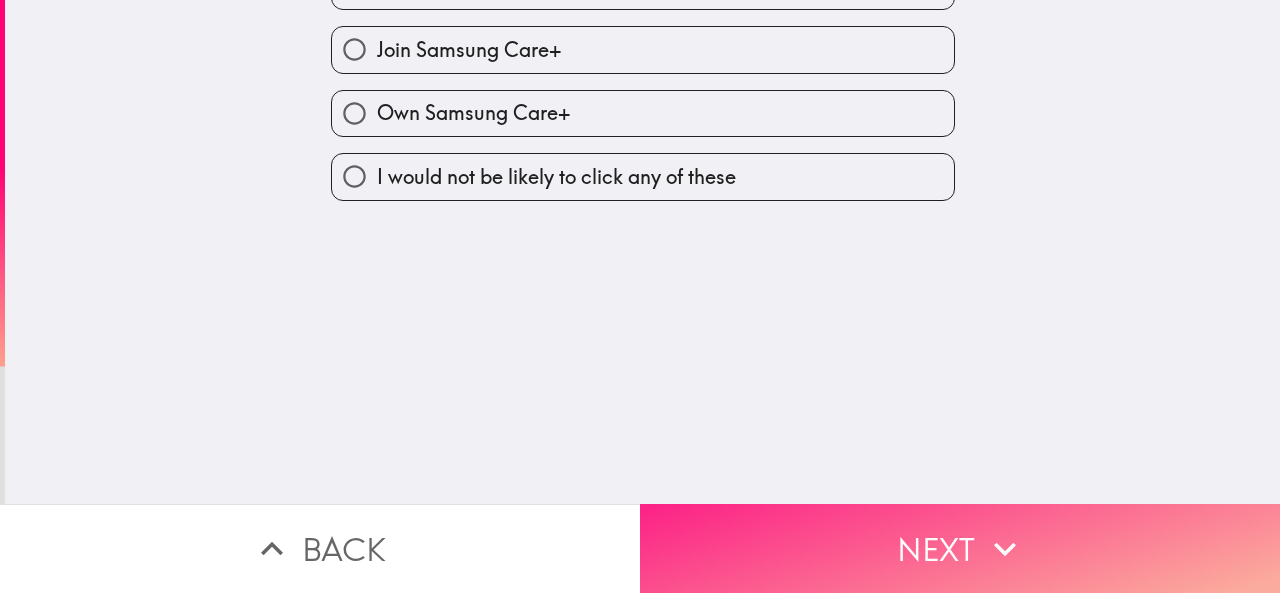 scroll, scrollTop: 0, scrollLeft: 0, axis: both 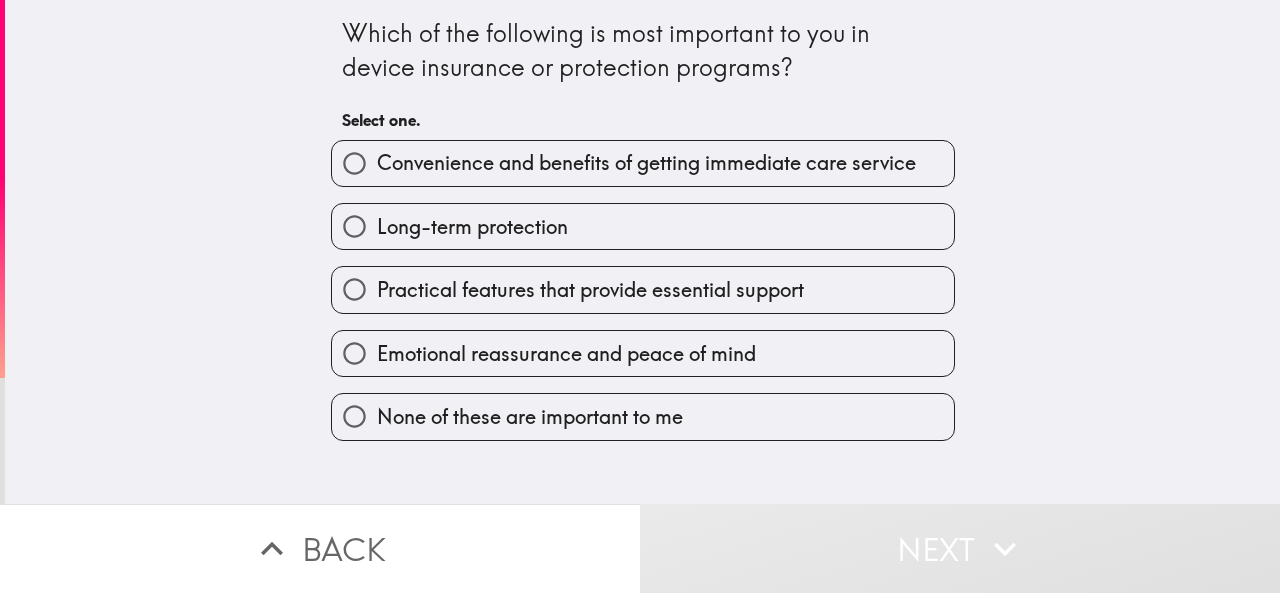 click on "Convenience and benefits of getting immediate care service" at bounding box center [354, 163] 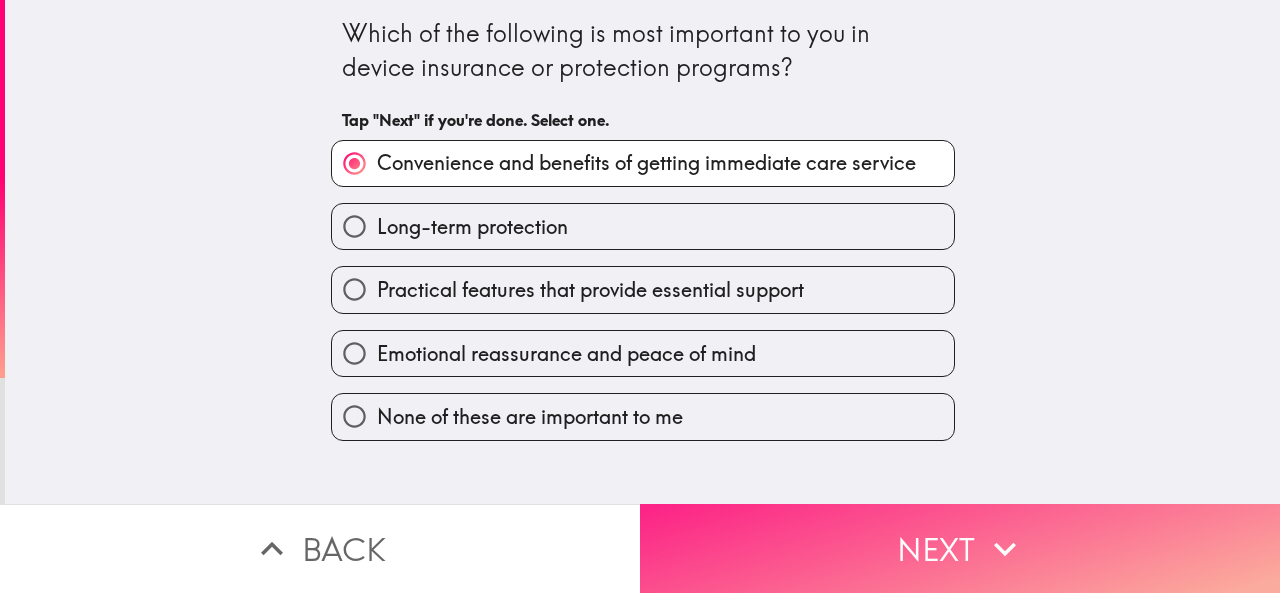 click on "Next" at bounding box center (960, 548) 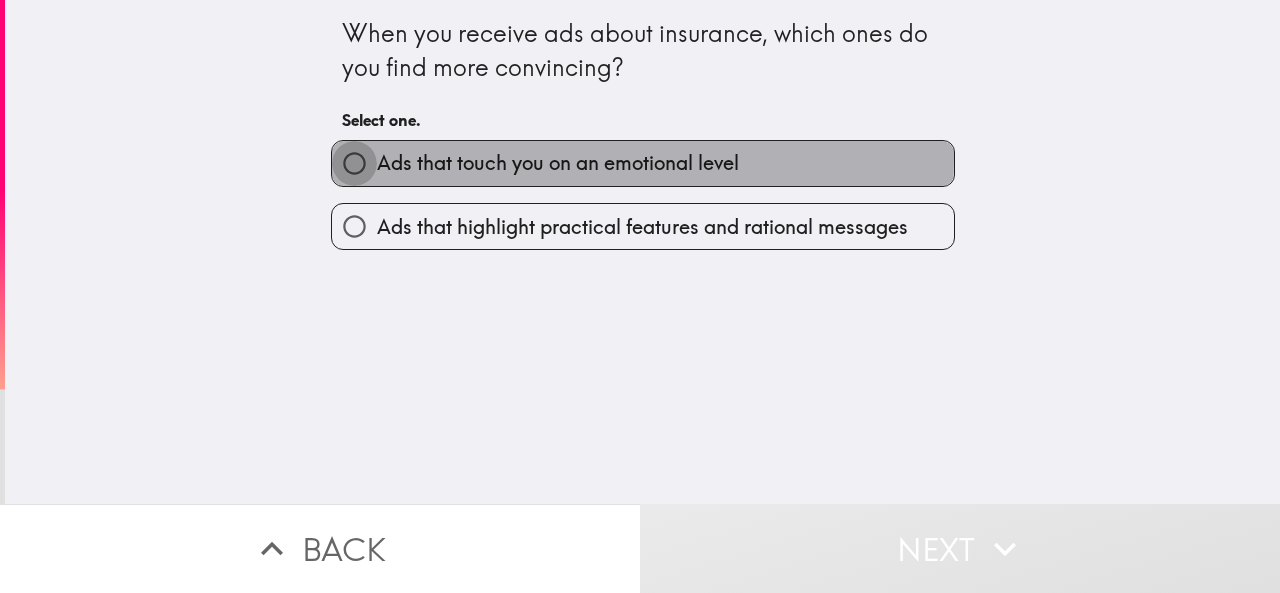 click on "Ads that touch you on an emotional level" at bounding box center [354, 163] 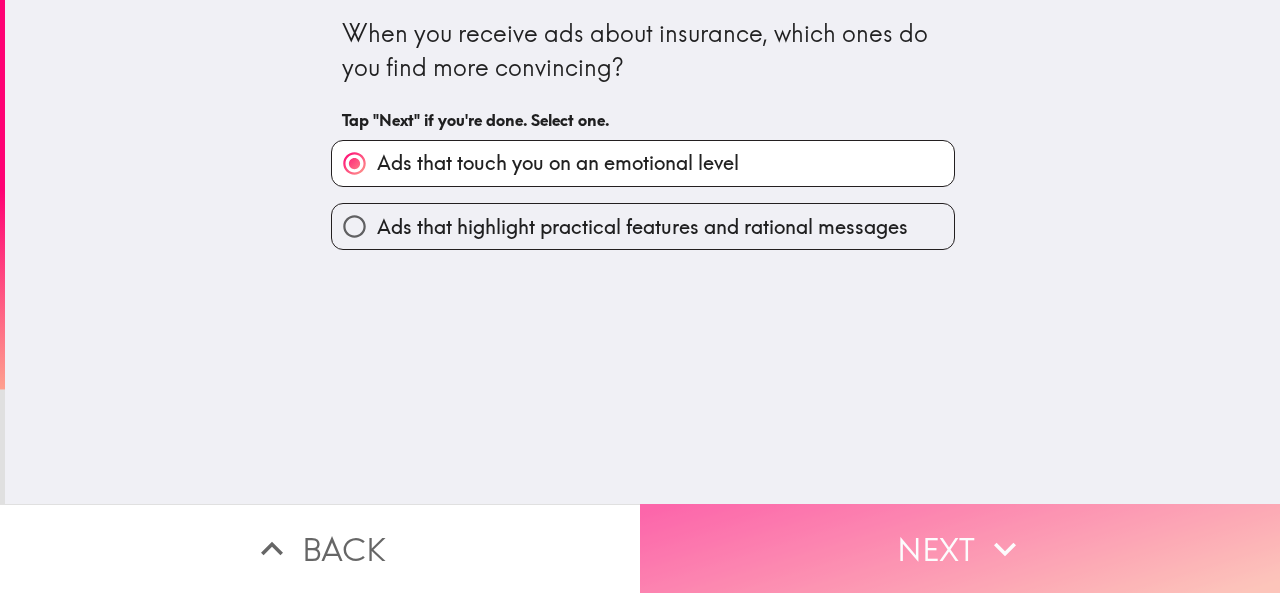 click on "Next" at bounding box center (960, 548) 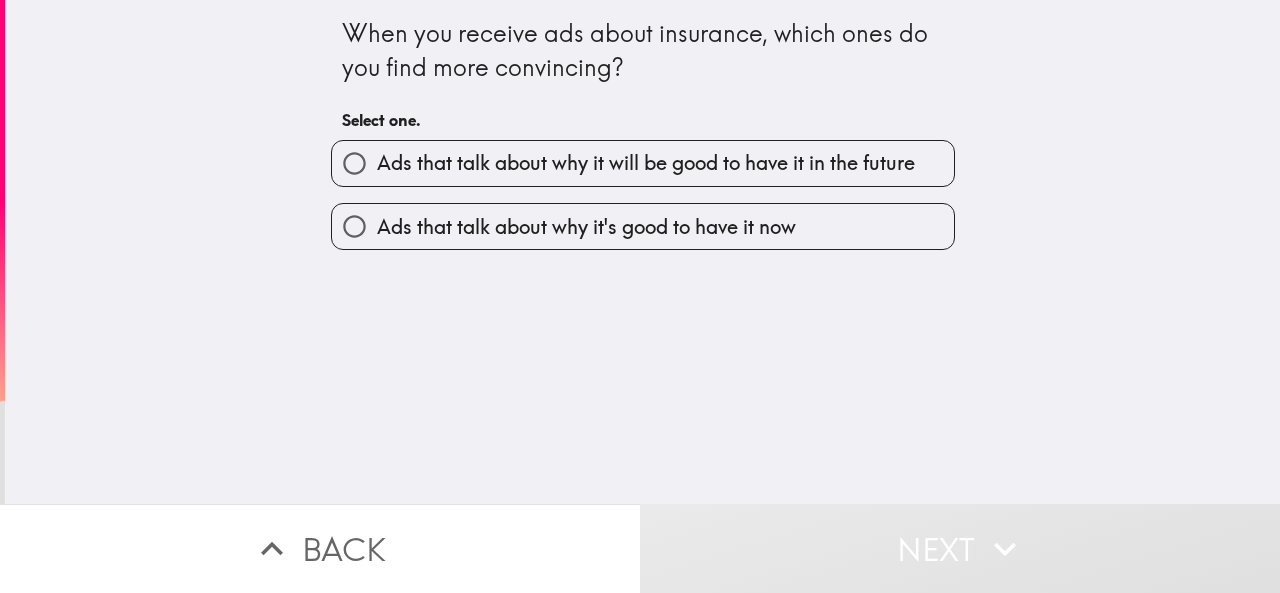 click on "Ads that talk about why it will be good to have it in the future" at bounding box center [354, 163] 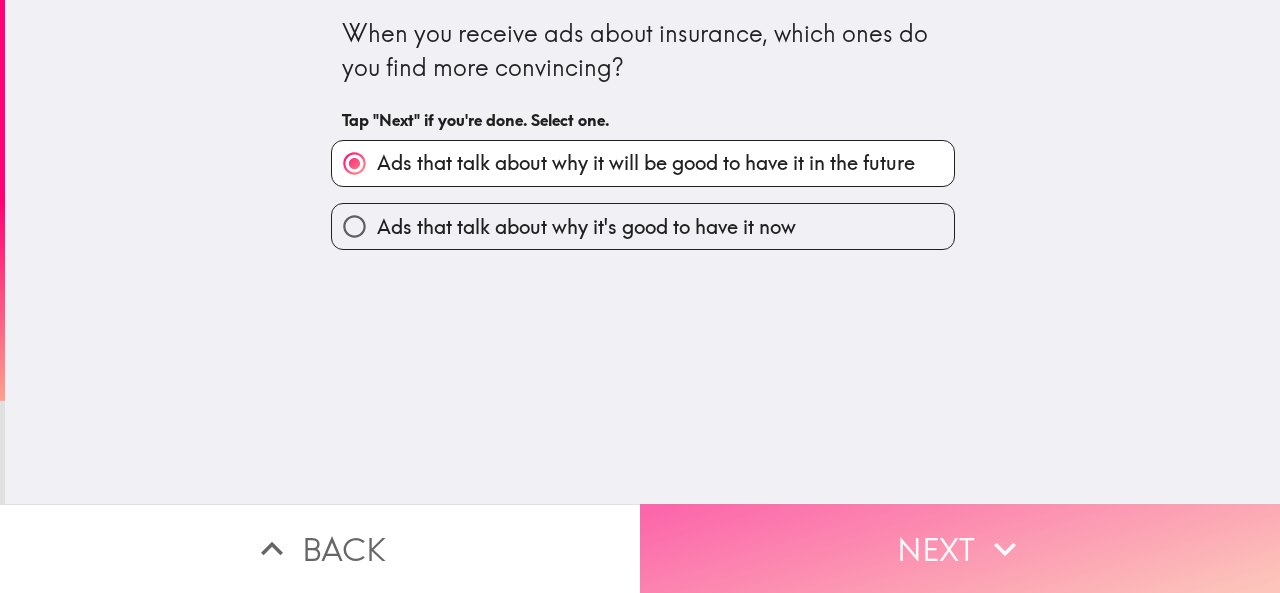 click on "Next" at bounding box center [960, 548] 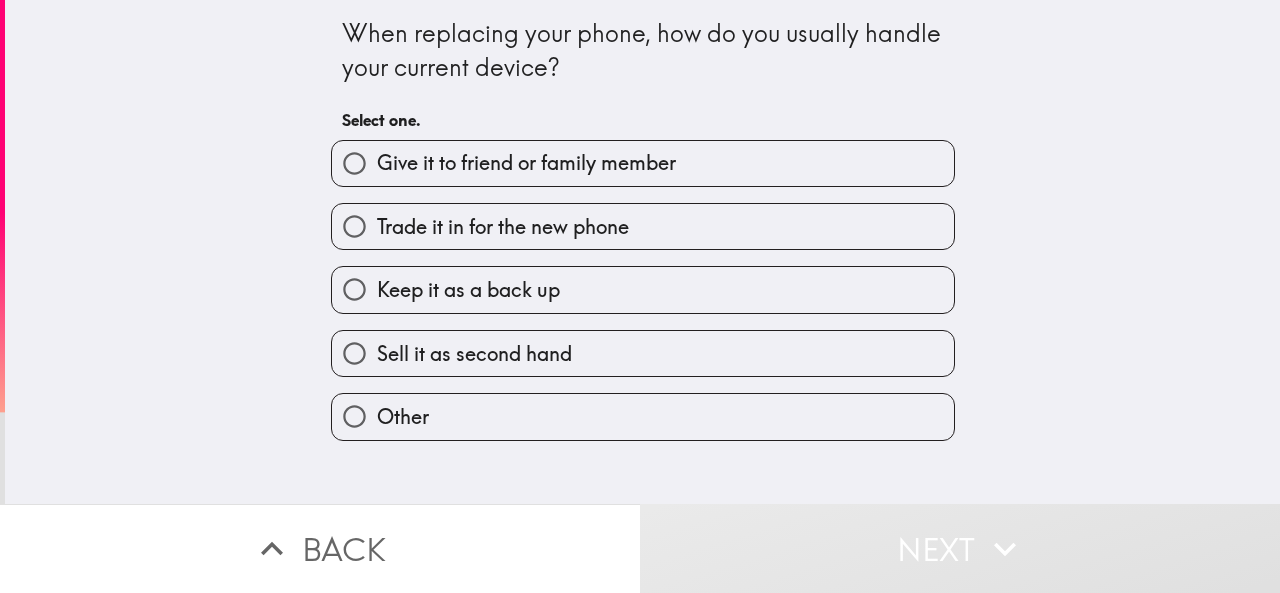click on "Give it to friend or family member" at bounding box center [354, 163] 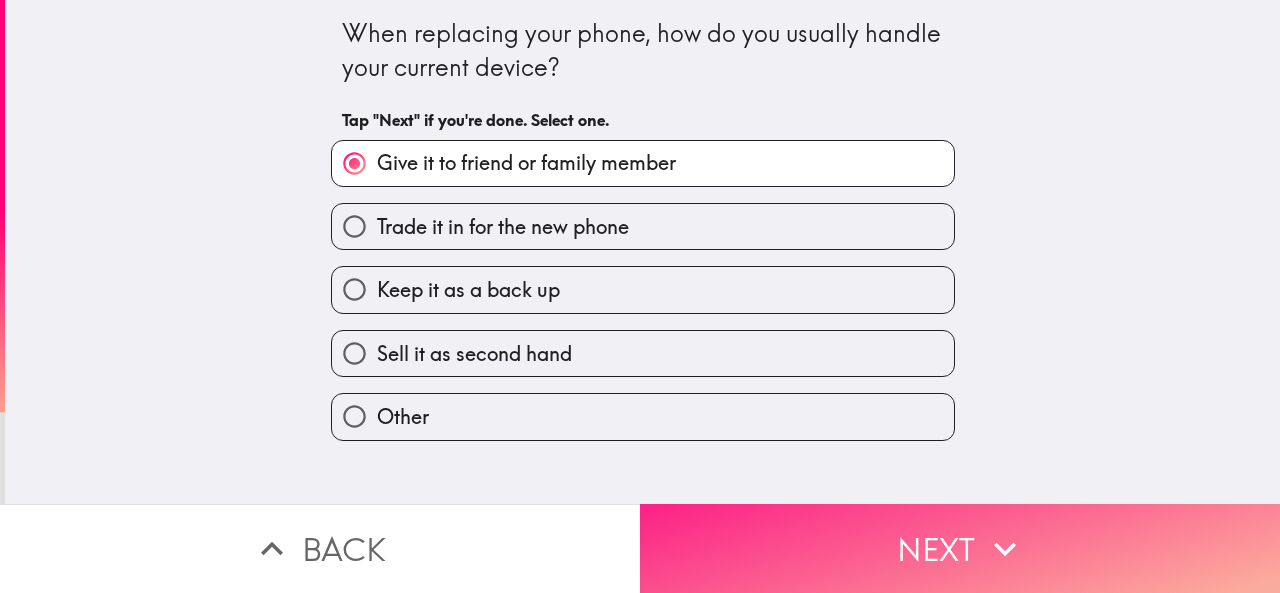 click on "Next" at bounding box center (960, 548) 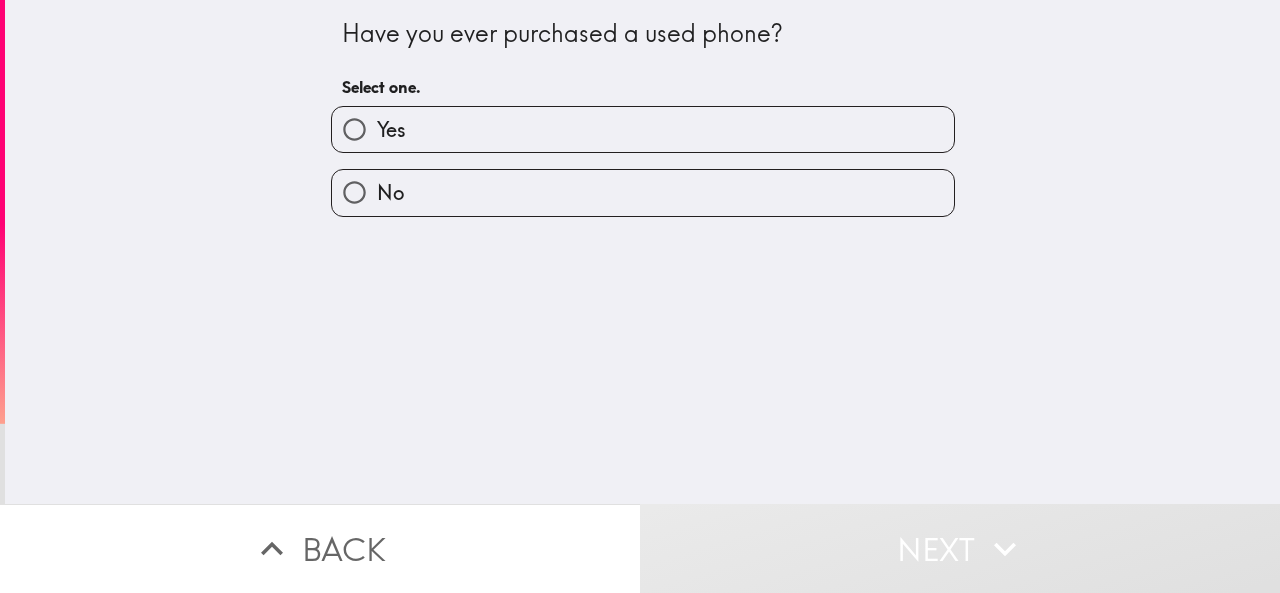 click on "Yes" at bounding box center (354, 129) 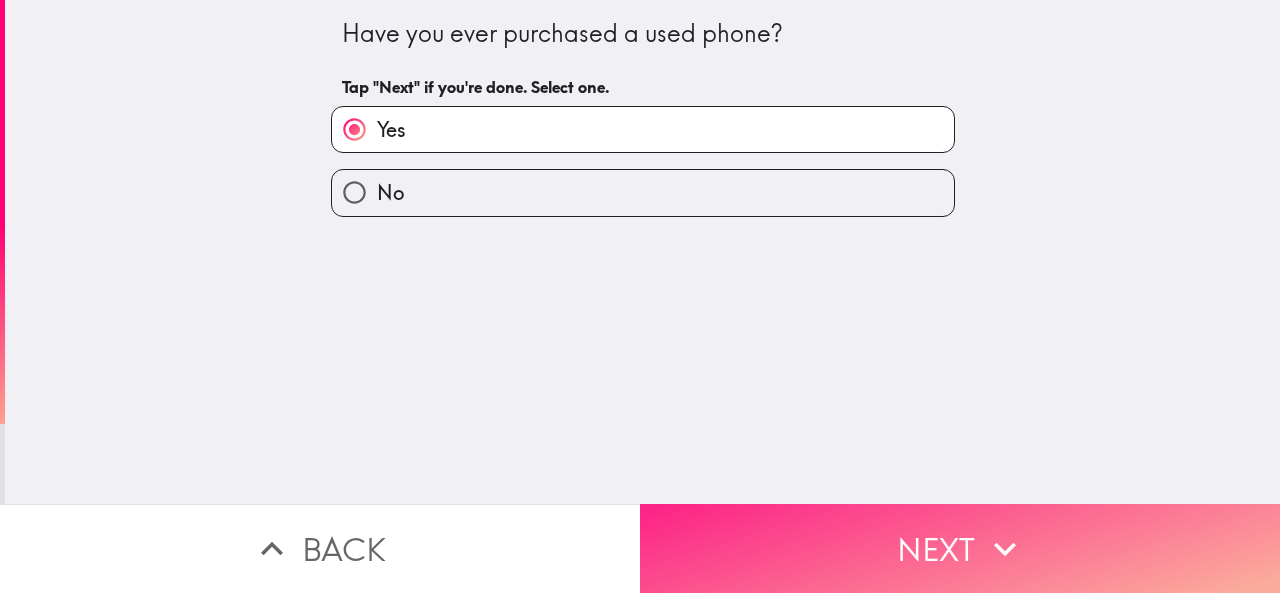 click on "Next" at bounding box center (960, 548) 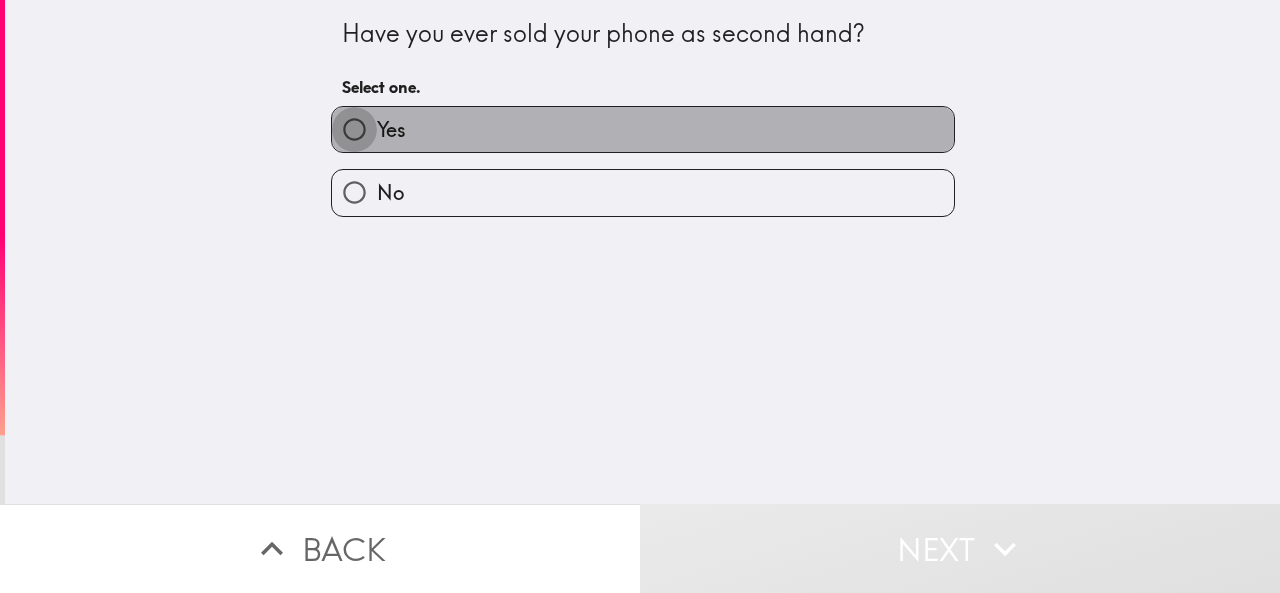 click on "Yes" at bounding box center [354, 129] 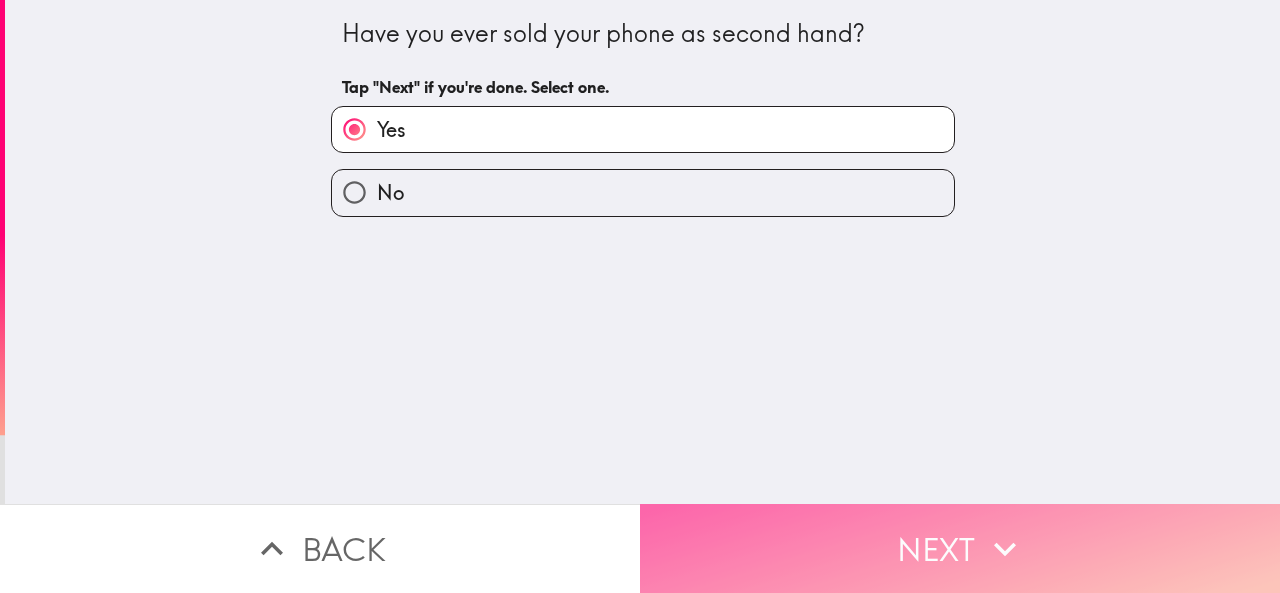click on "Next" at bounding box center (960, 548) 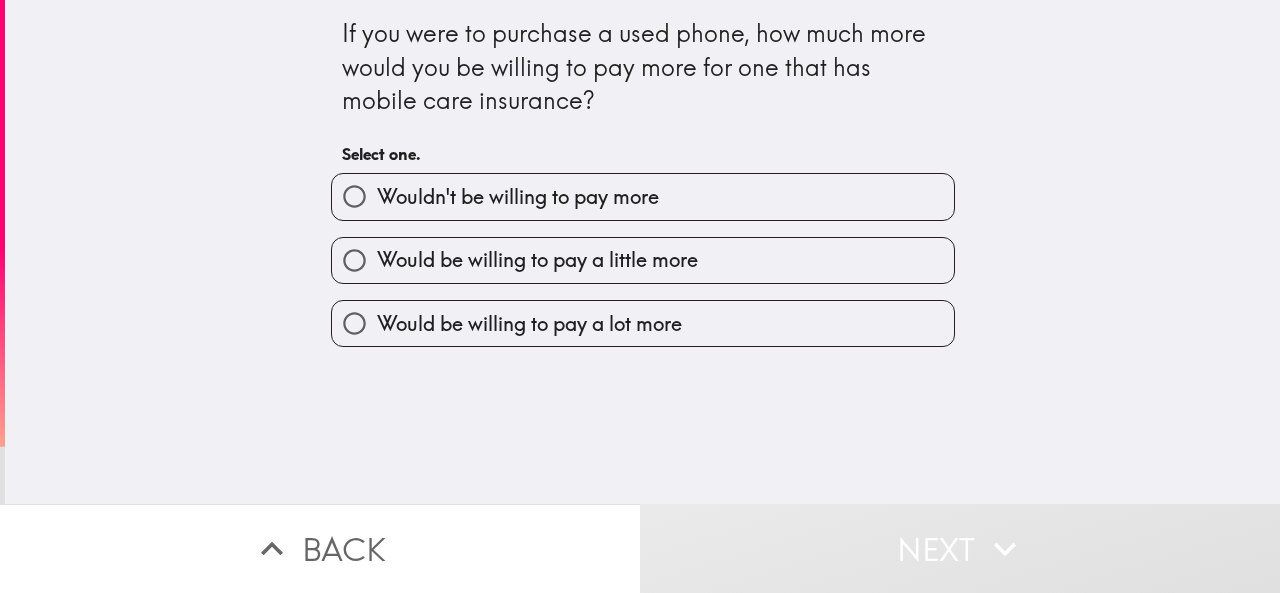 click on "Wouldn't be willing to pay more" at bounding box center (354, 196) 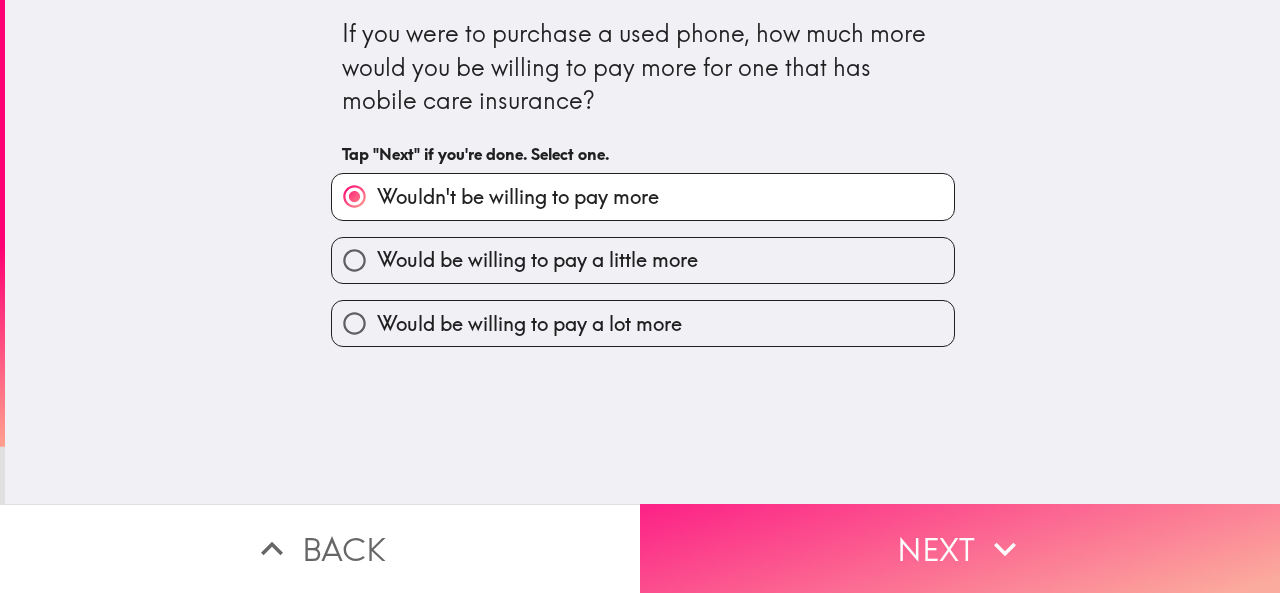 click on "Next" at bounding box center [960, 548] 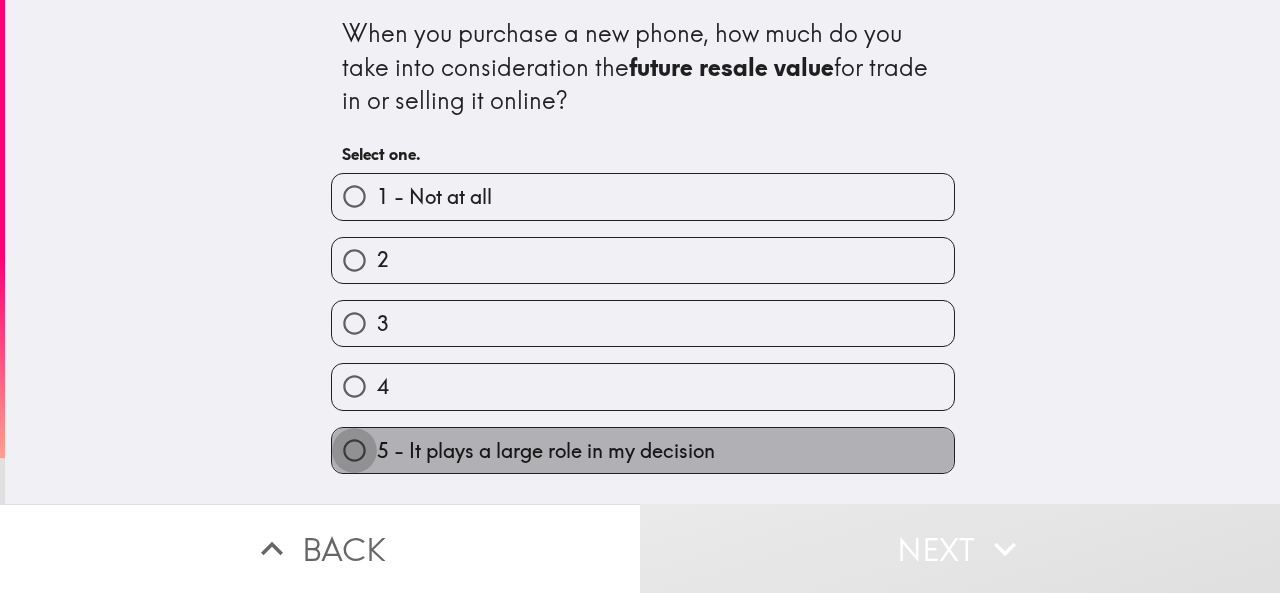 click on "5 - It plays a large role in my decision" at bounding box center (354, 450) 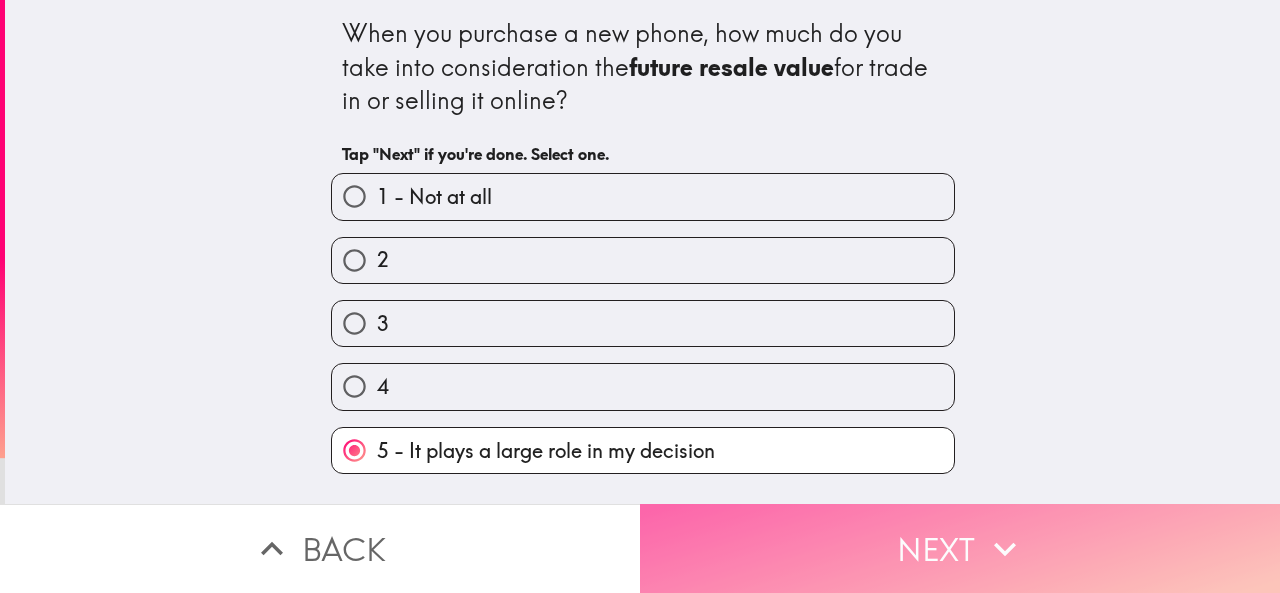 click on "Next" at bounding box center (960, 548) 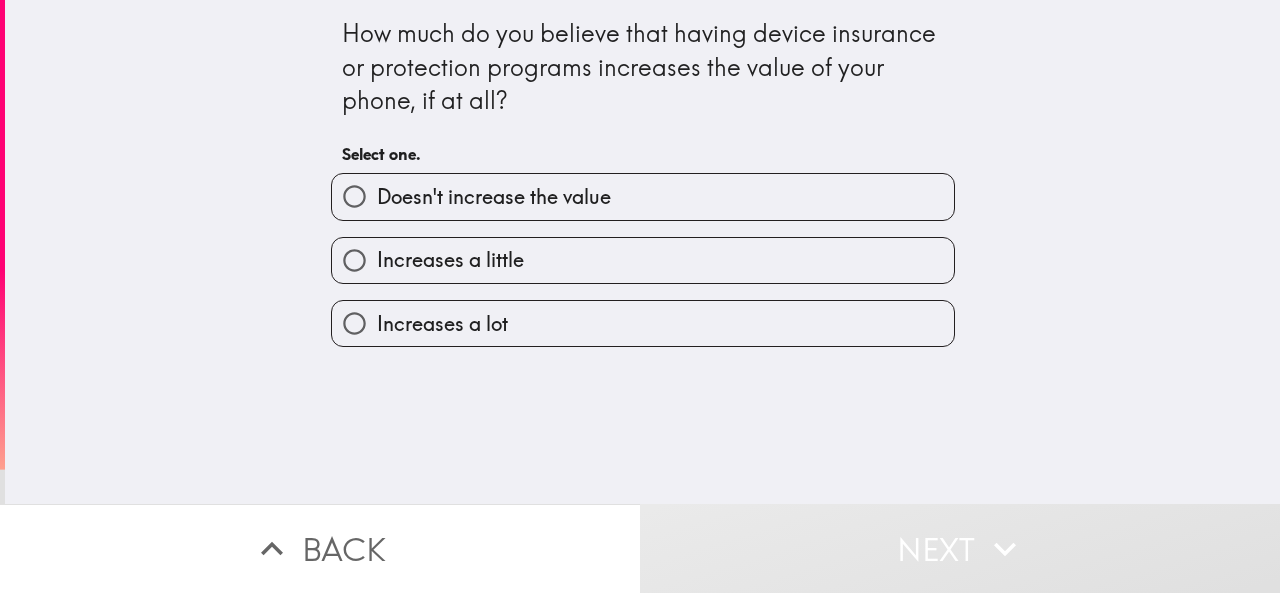 click on "Doesn't increase the value" at bounding box center (354, 196) 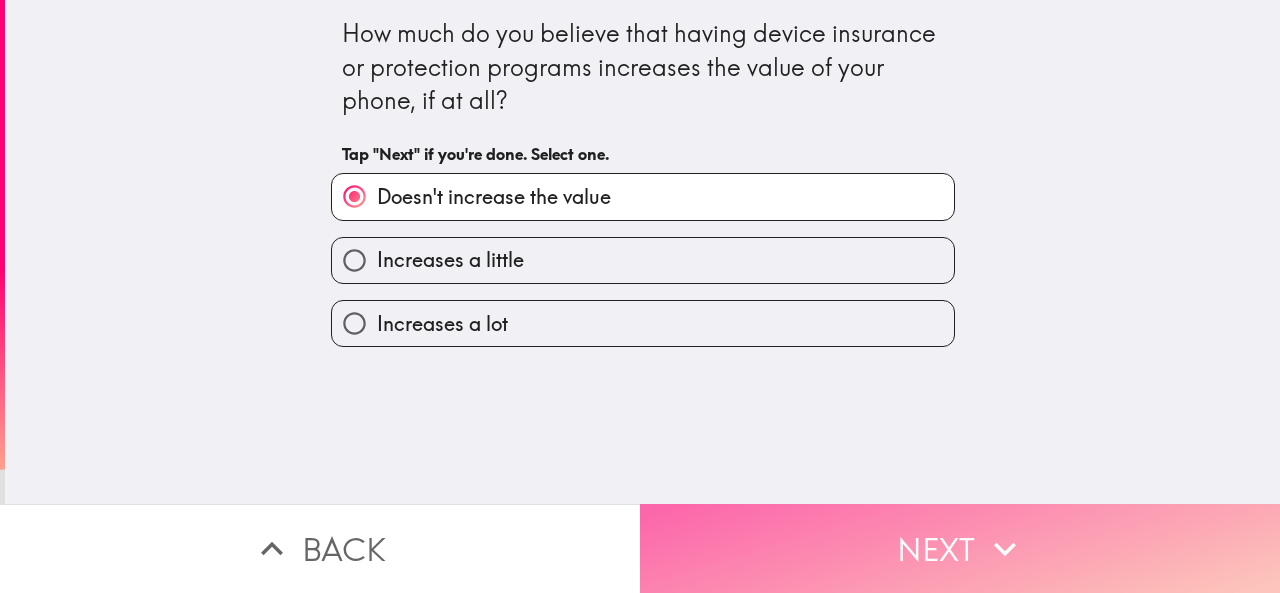 click on "Next" at bounding box center (960, 548) 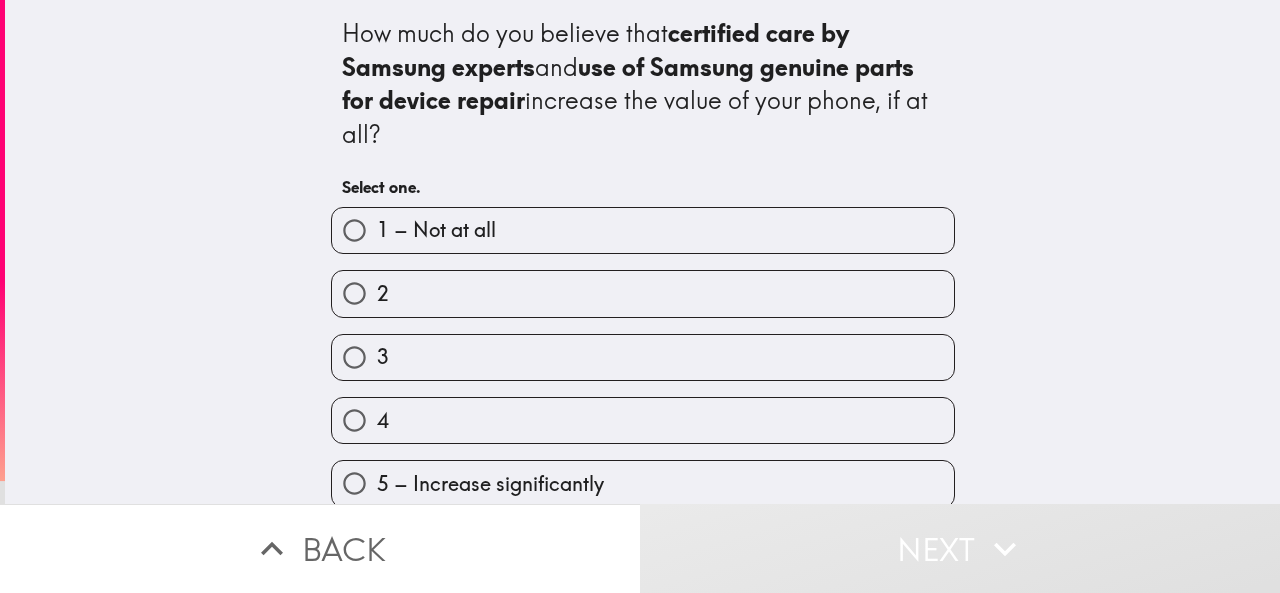 scroll, scrollTop: 22, scrollLeft: 0, axis: vertical 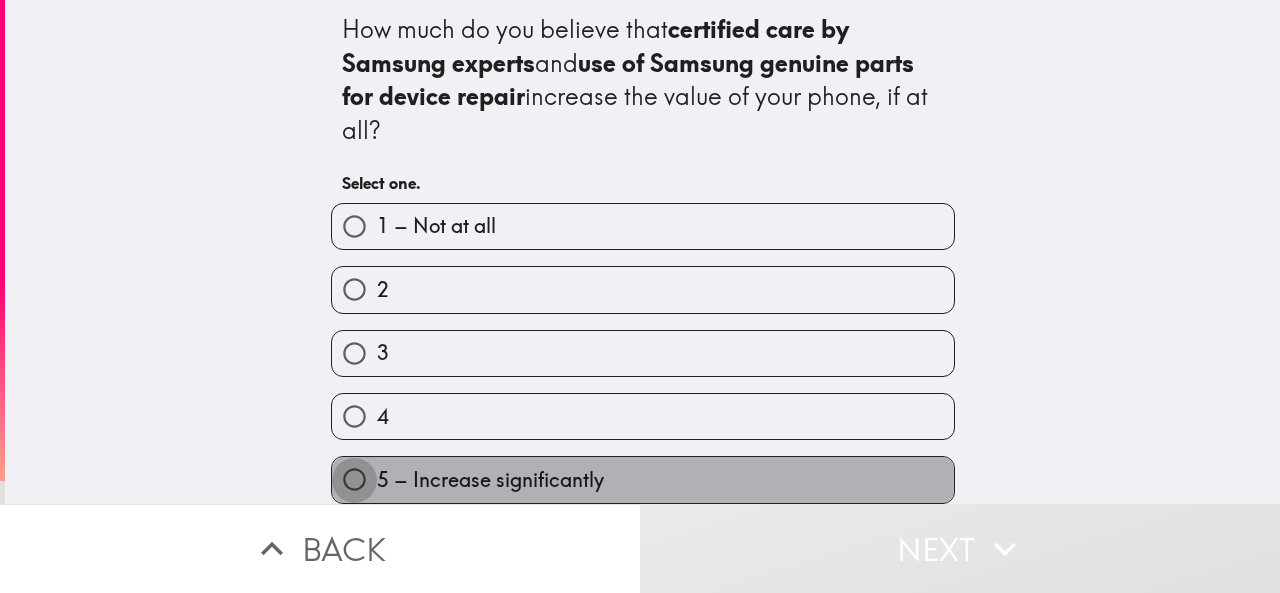 click on "5 – Increase significantly" at bounding box center [354, 479] 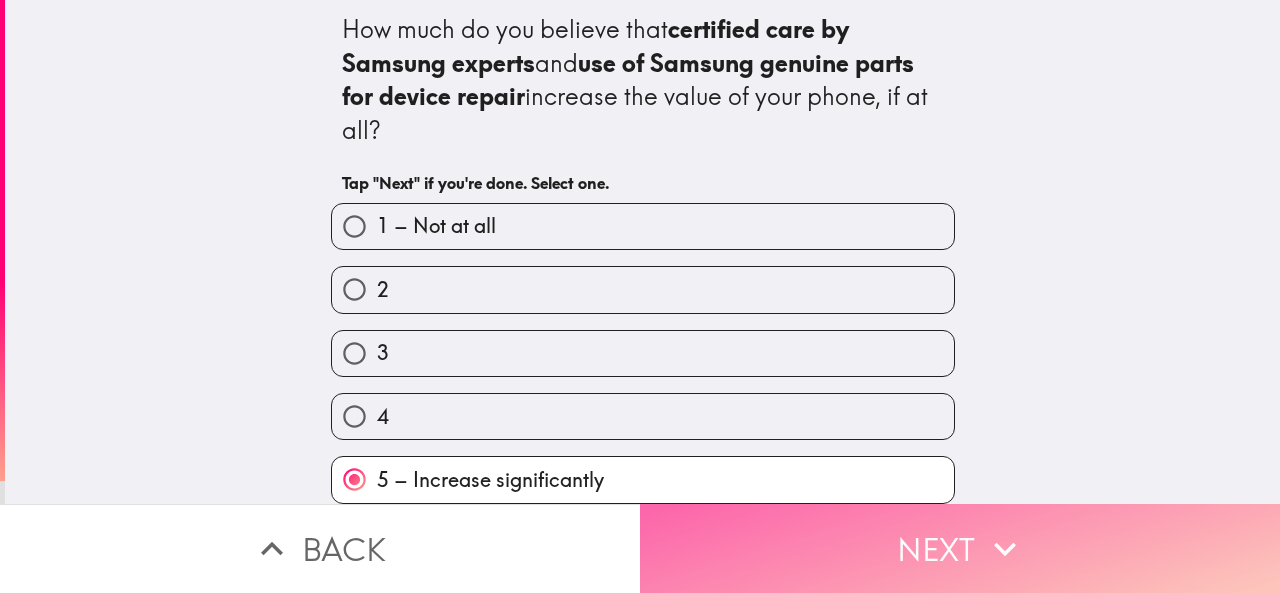 click on "Next" at bounding box center [960, 548] 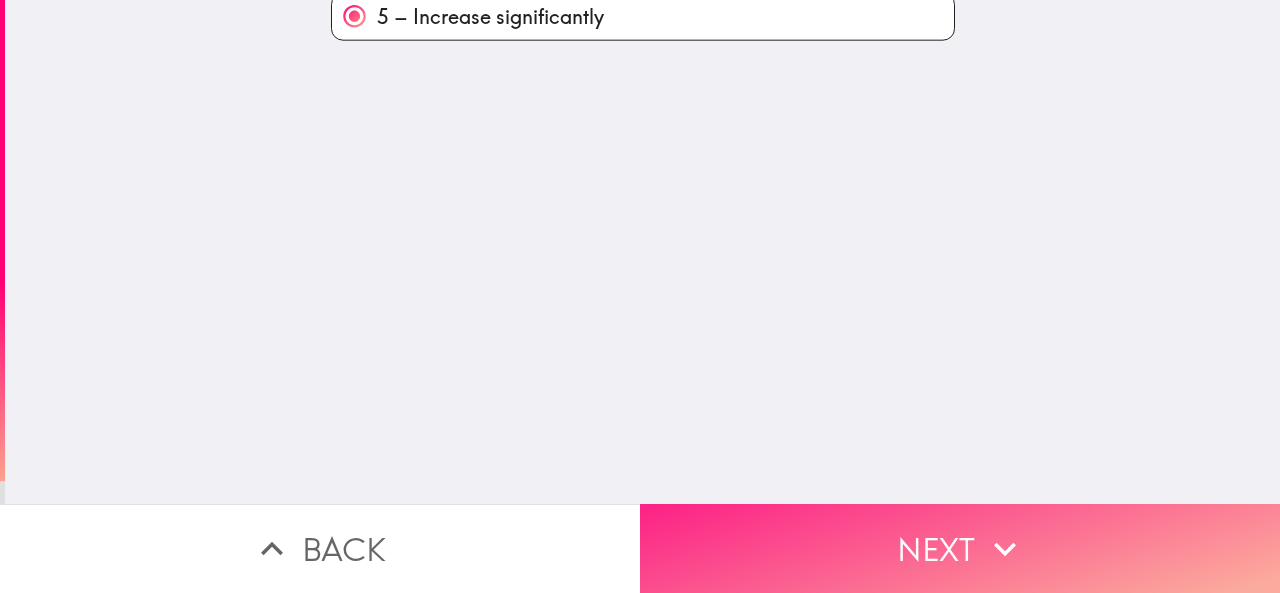 scroll, scrollTop: 0, scrollLeft: 0, axis: both 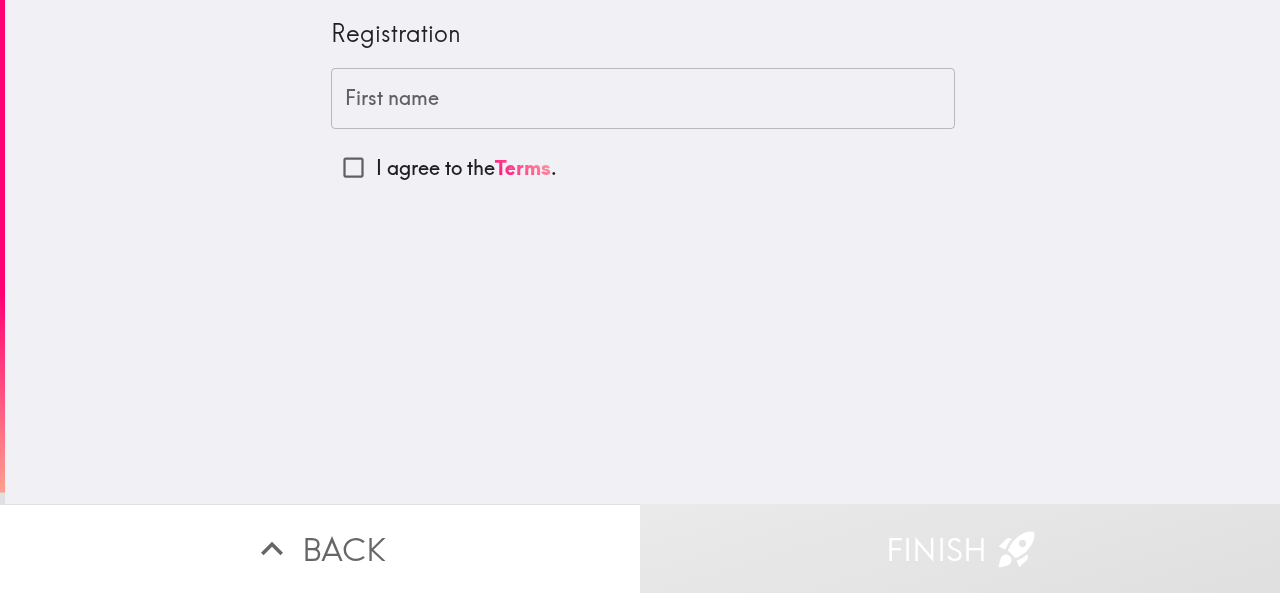 click on "First name" at bounding box center (643, 99) 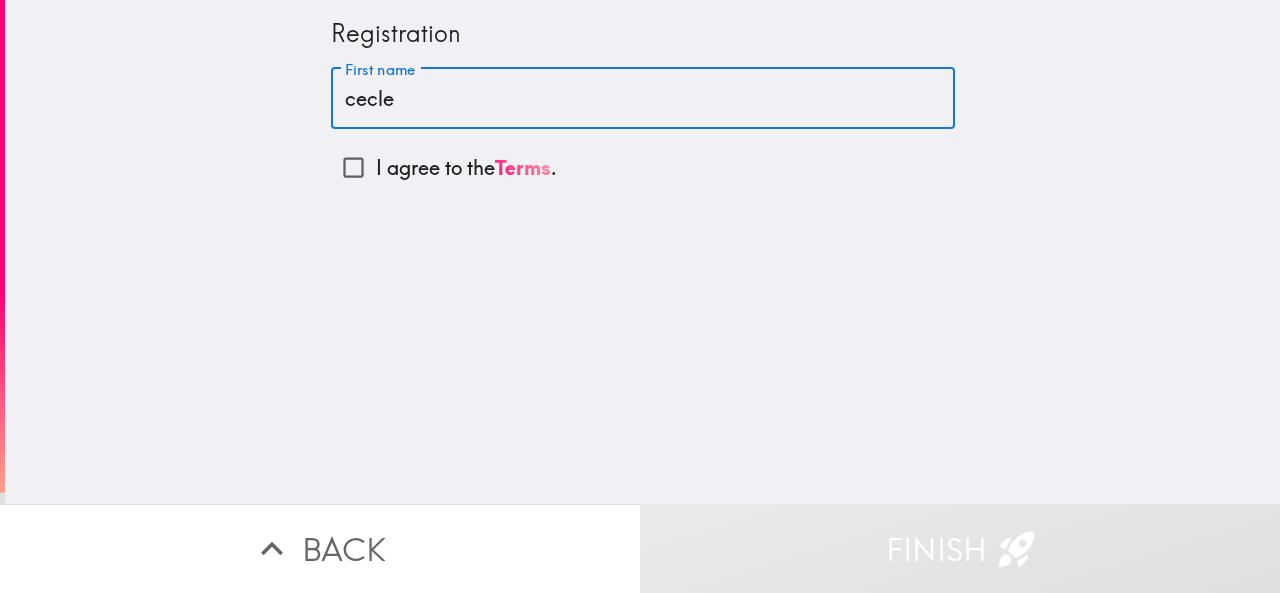 type on "cecle" 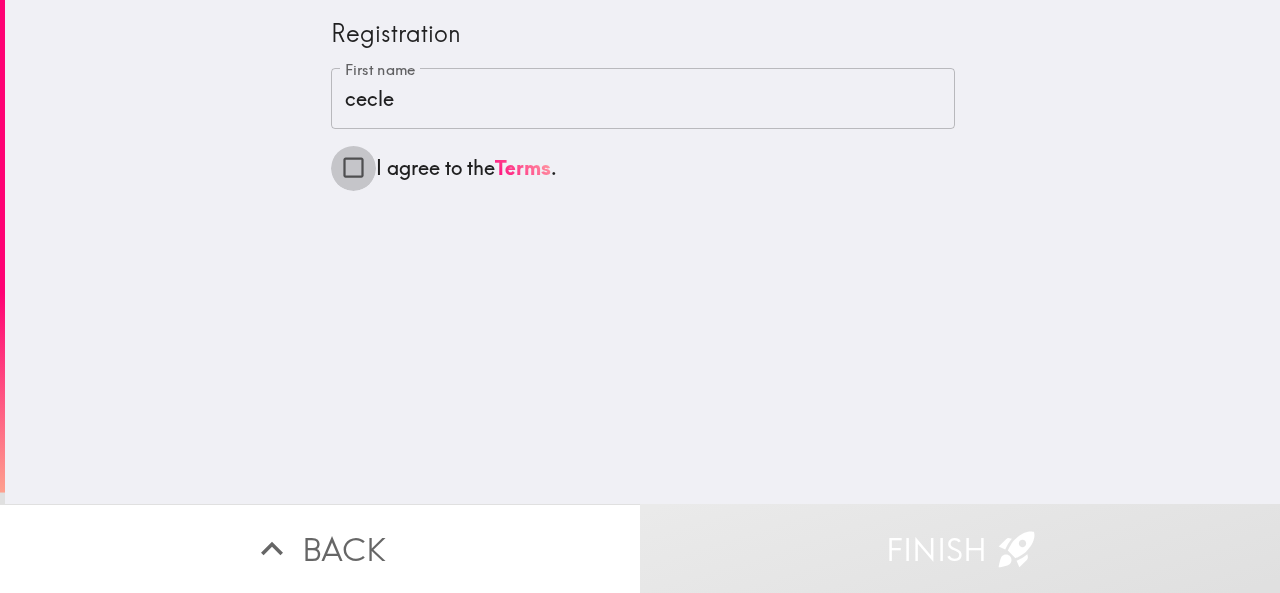 click on "I agree to the  Terms ." at bounding box center [353, 167] 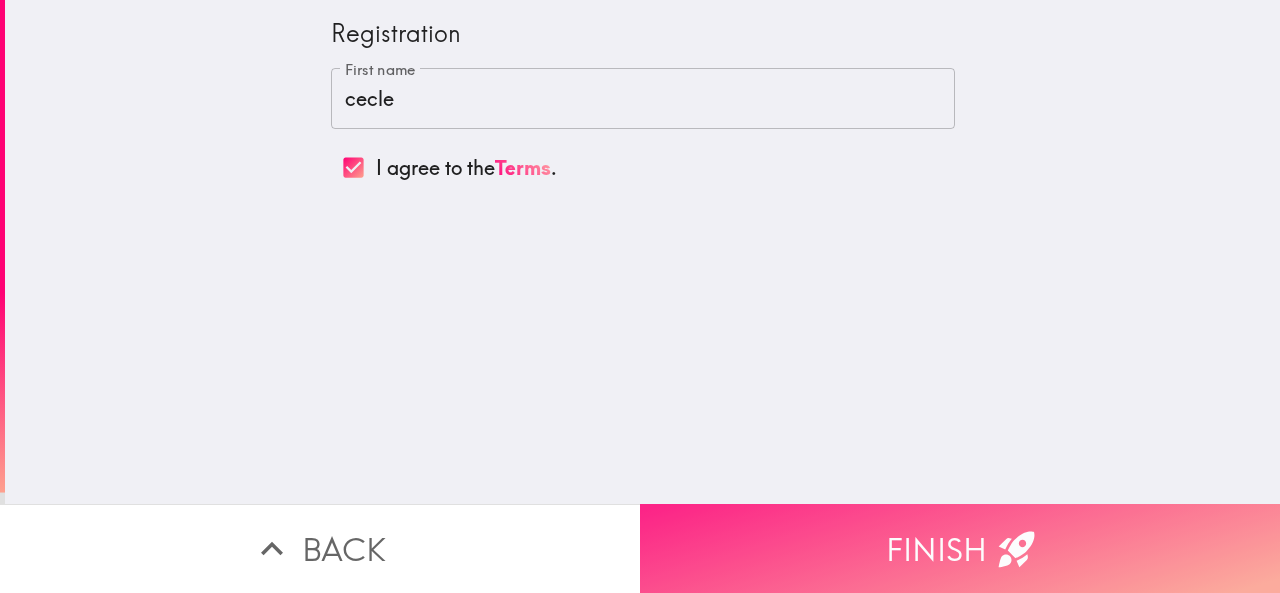 click on "Finish" at bounding box center [960, 548] 